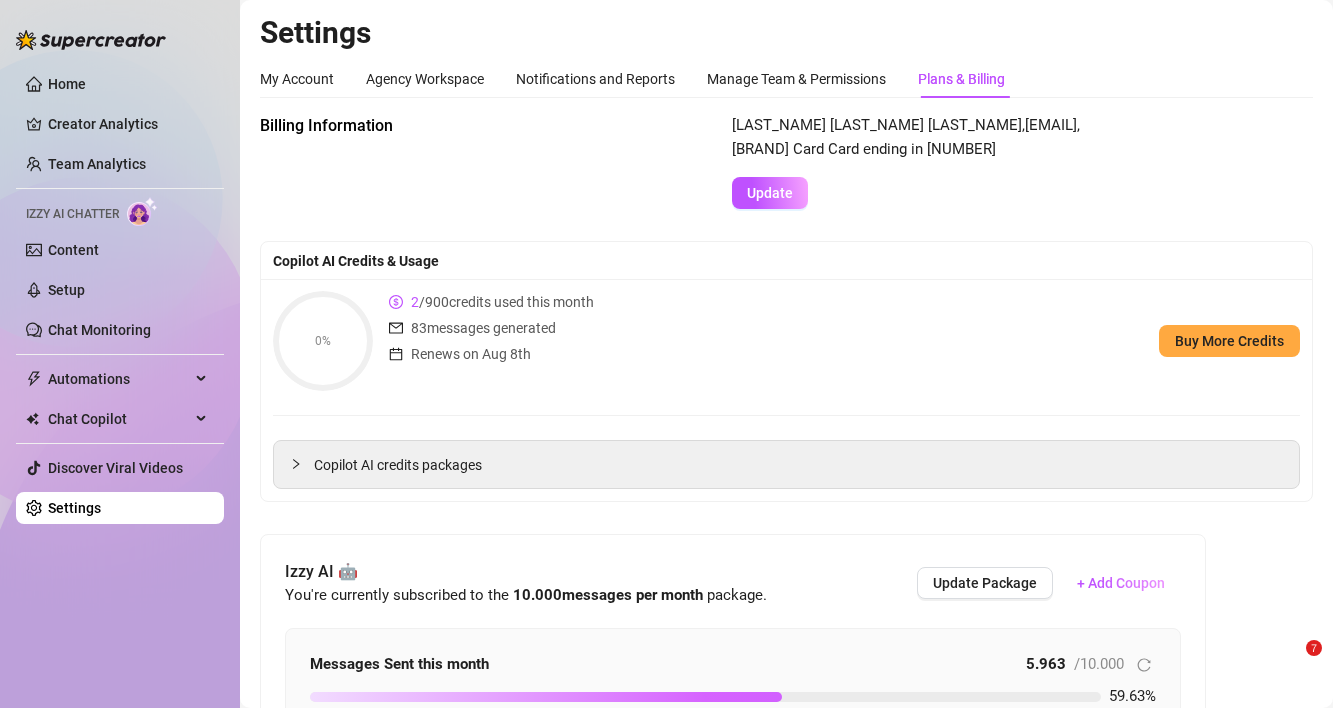 scroll, scrollTop: 0, scrollLeft: 0, axis: both 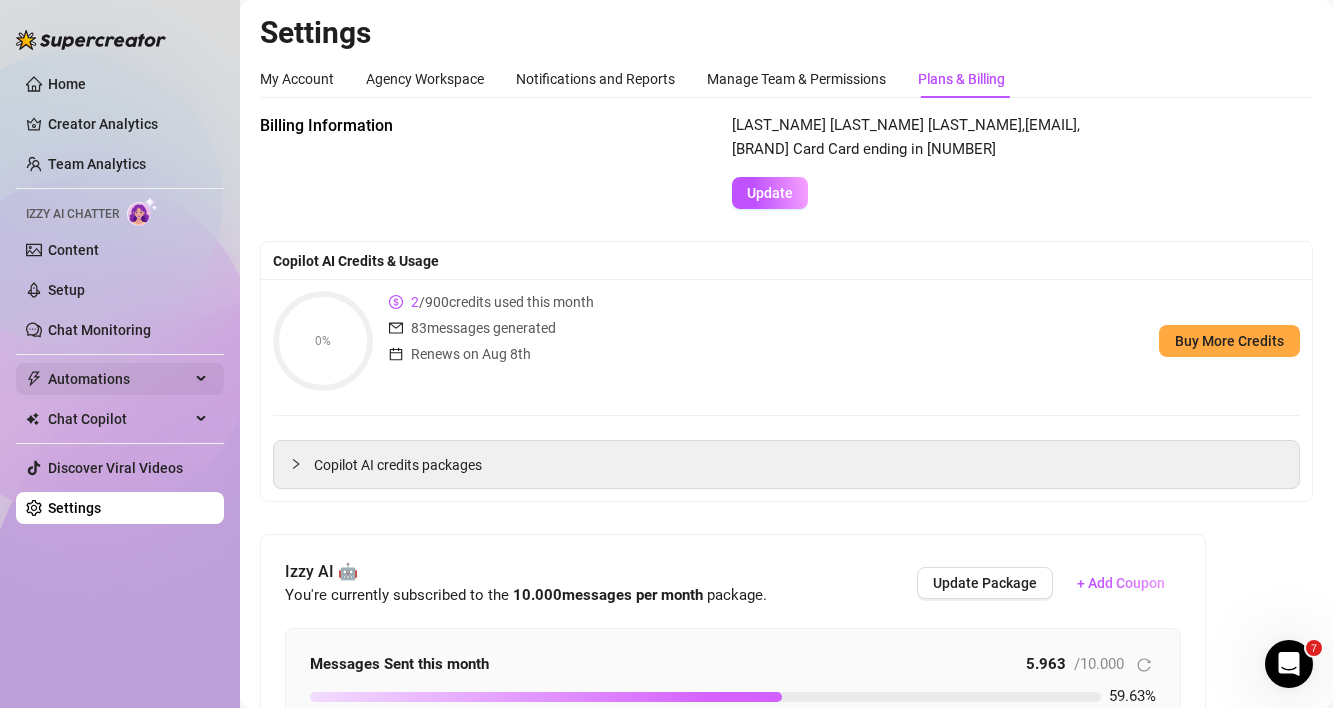 click on "Automations" at bounding box center (119, 379) 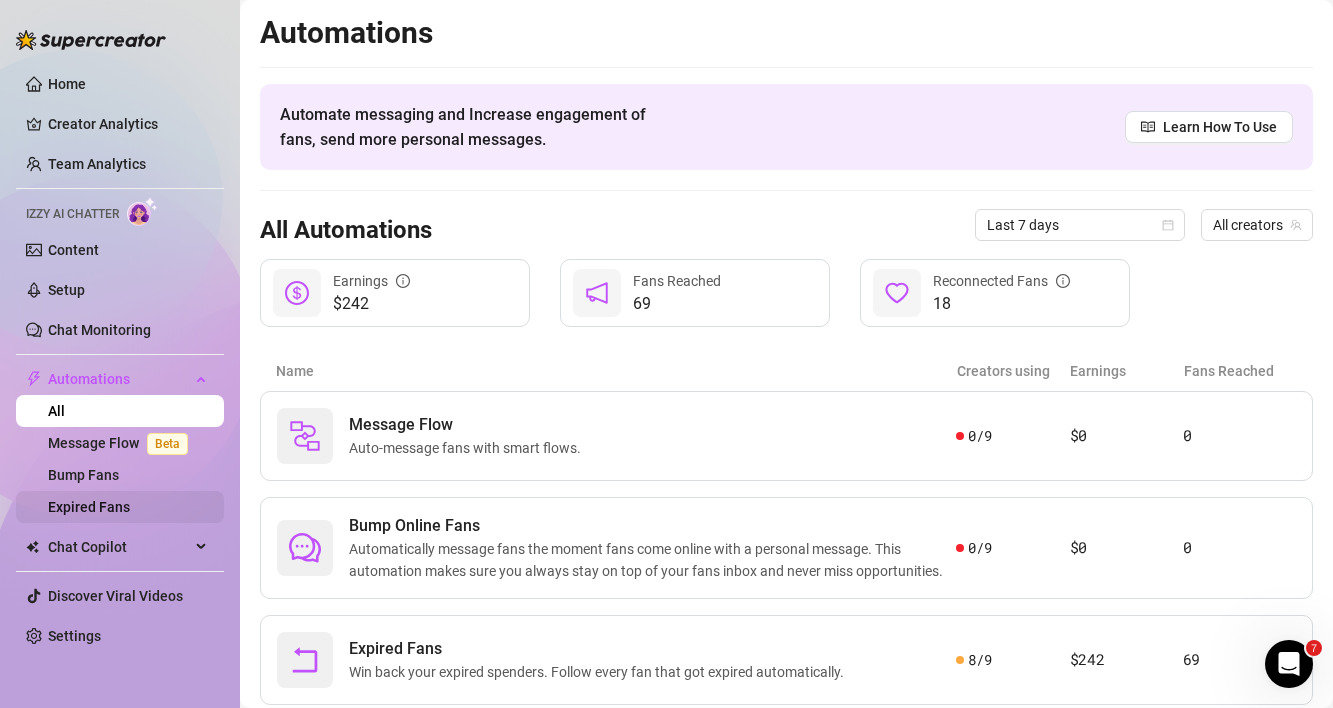 click on "Expired Fans" at bounding box center [89, 507] 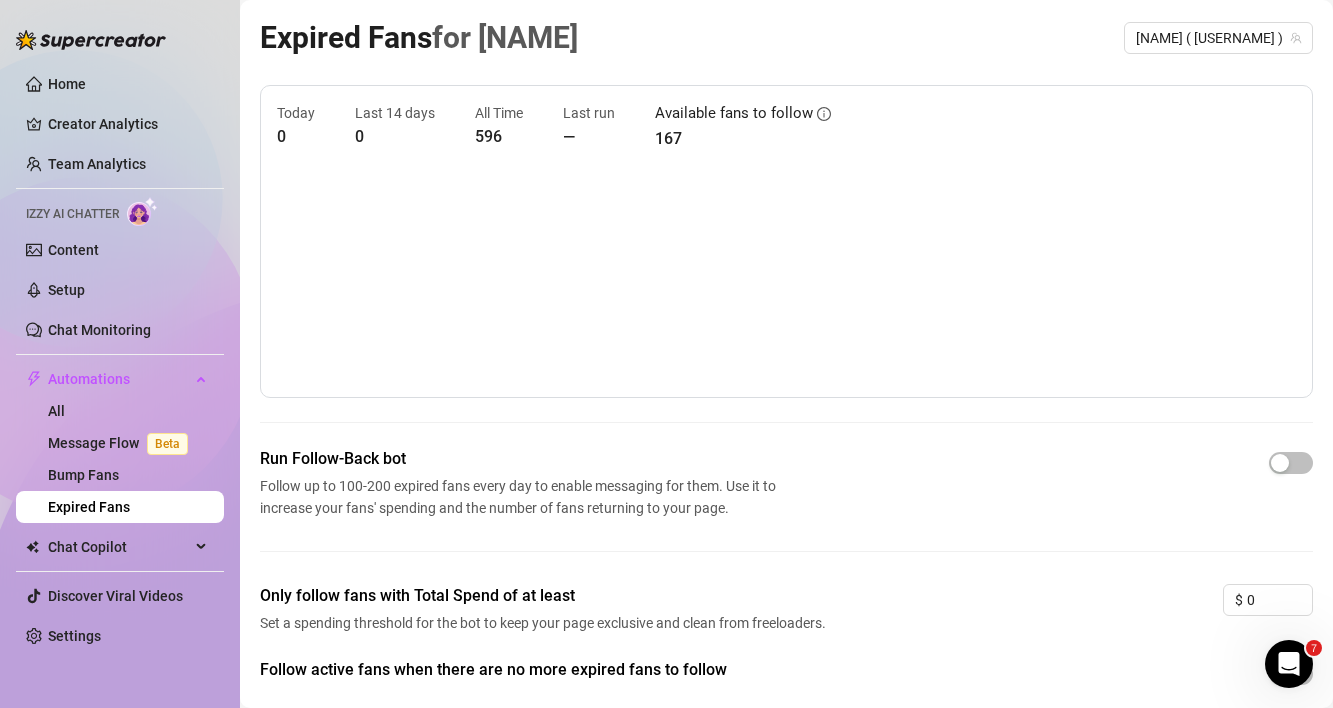 click on "Today 0 Last 14 days 0 All Time 596 Last run — Available fans to follow 167" at bounding box center [786, 241] 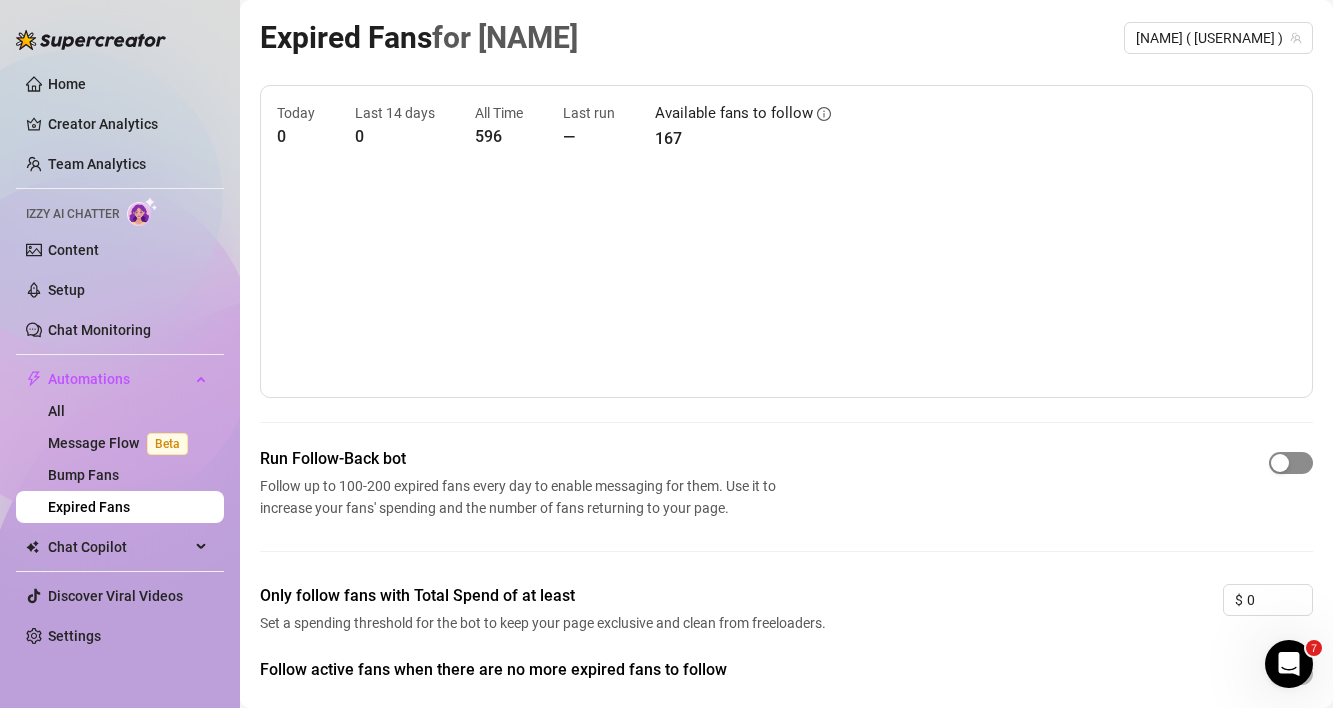 click at bounding box center (1291, 463) 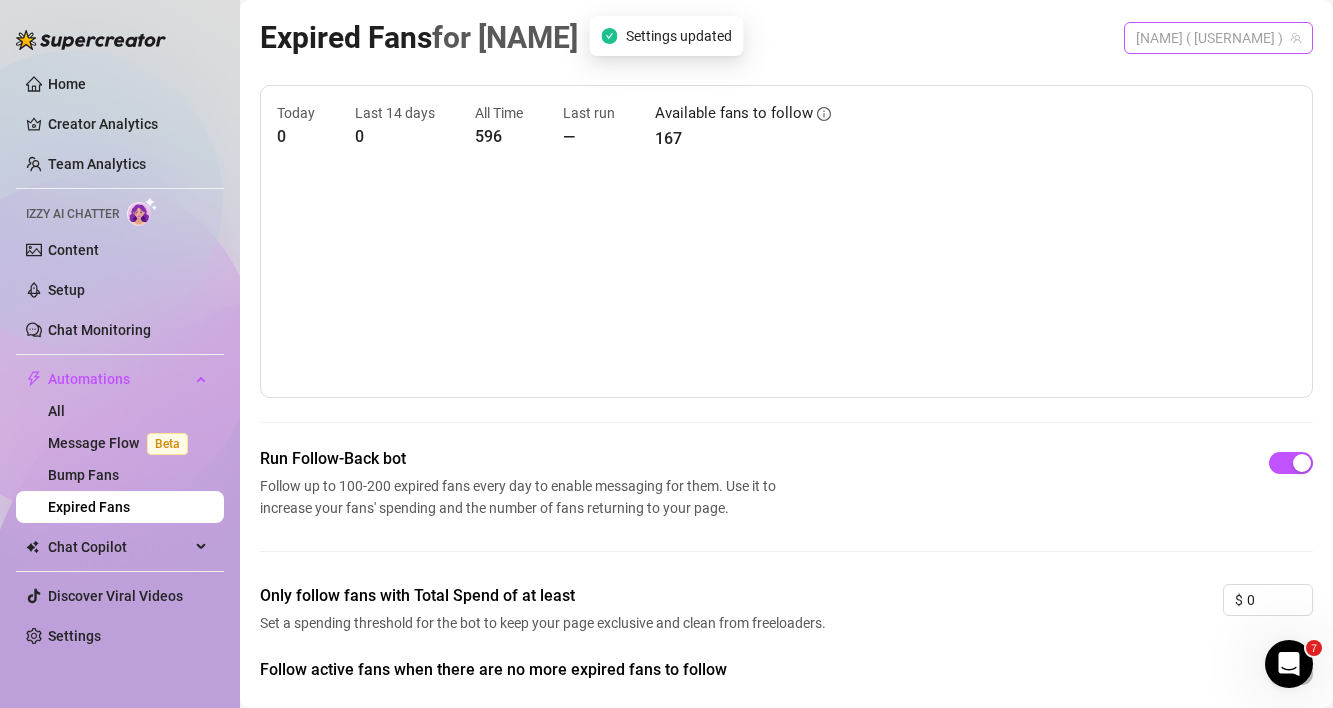 click on "[NAME] ( [USERNAME] )" at bounding box center (1218, 38) 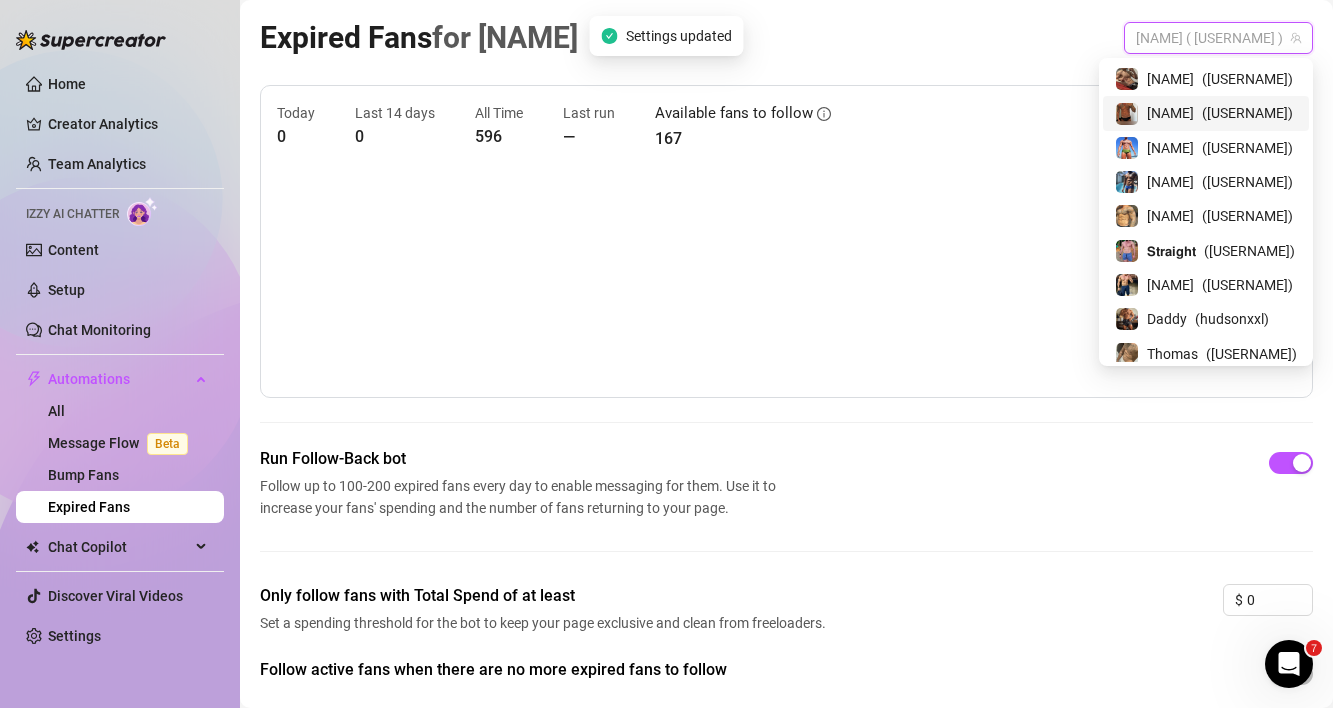 click on "( [USERNAME] )" at bounding box center (1247, 113) 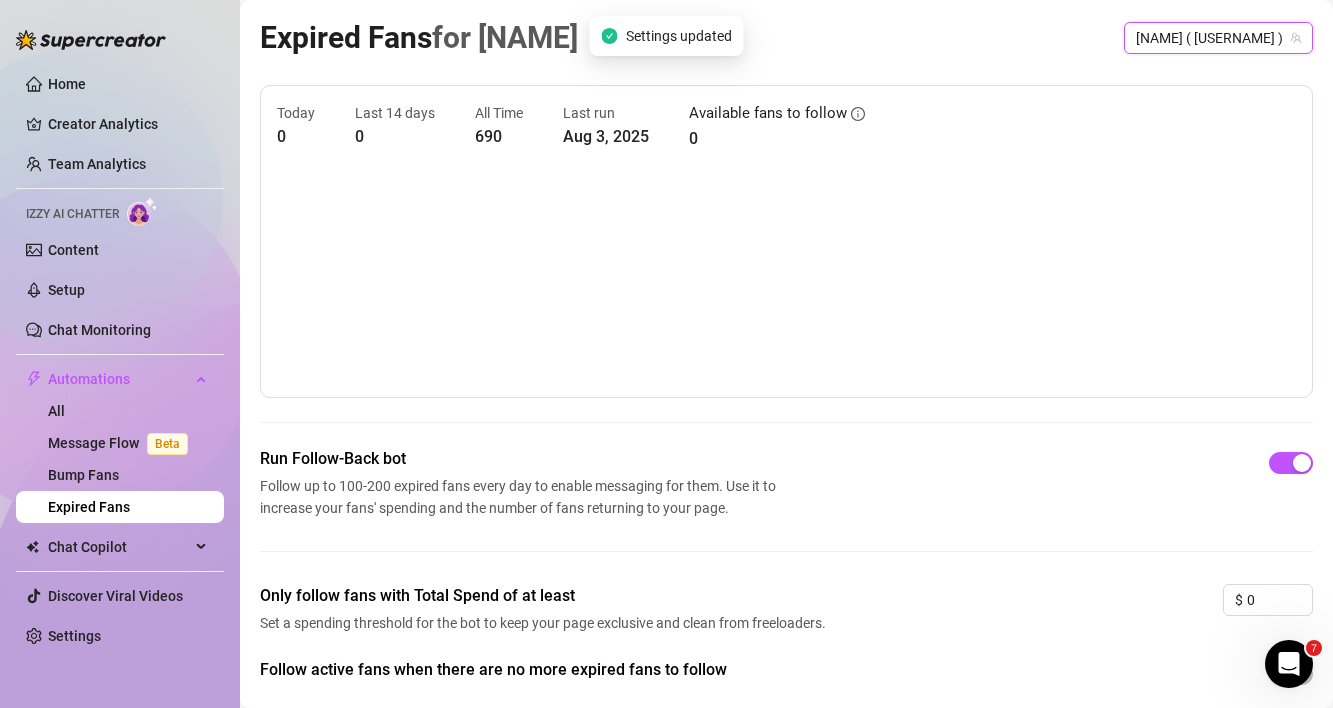 click on "[NAME] ( [USERNAME] )" at bounding box center (1218, 38) 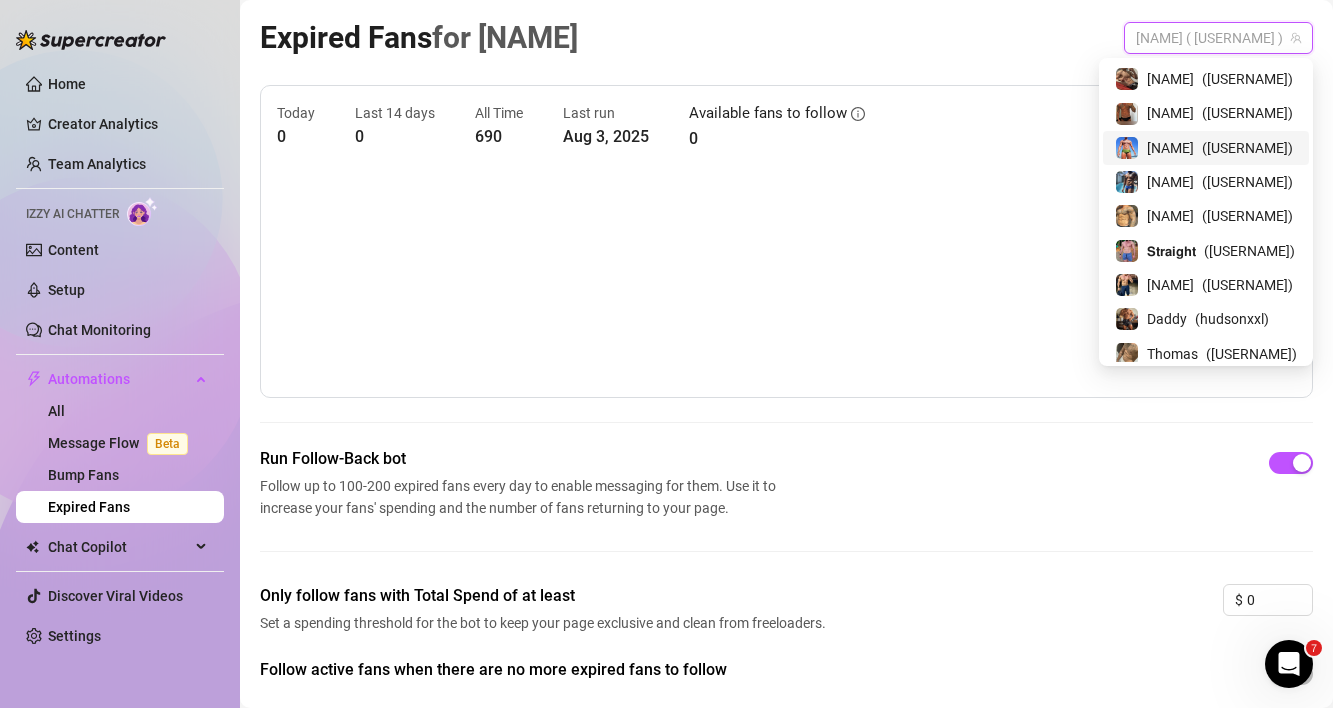 click on "[NAME]" at bounding box center (1170, 148) 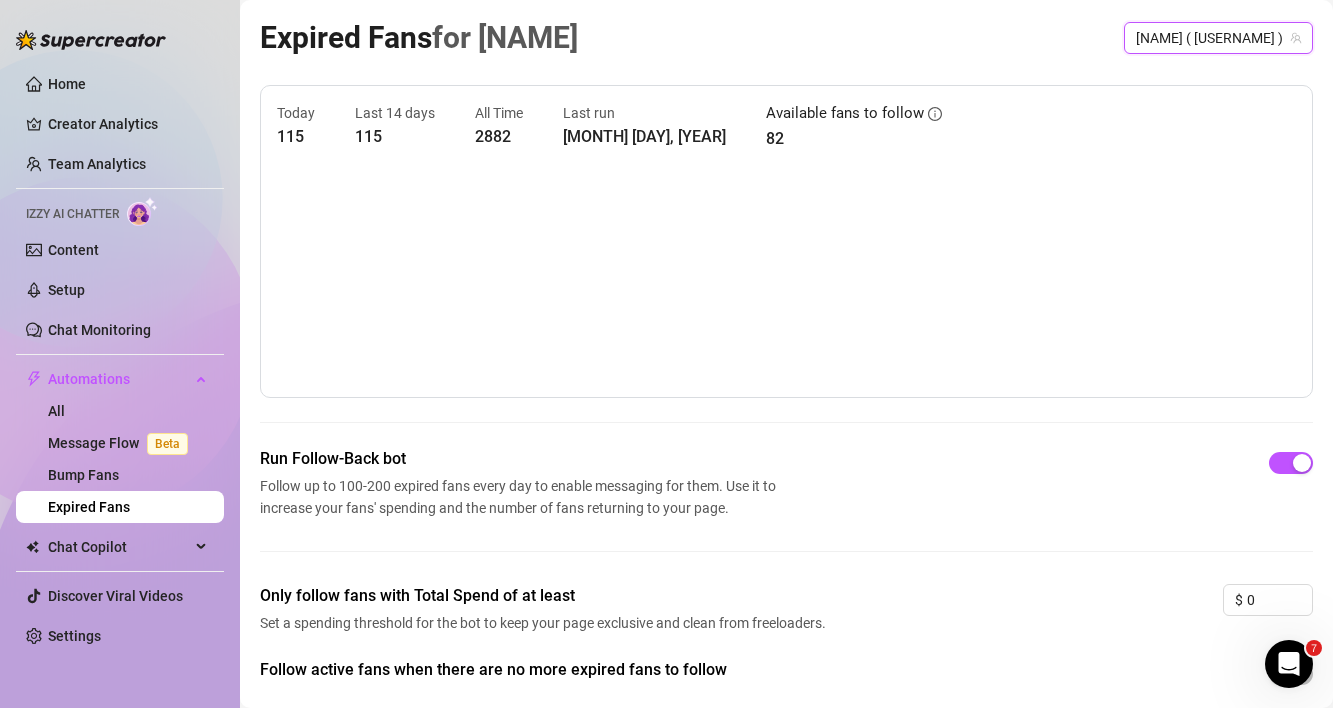 click on "[NAME] ( [USERNAME] )" at bounding box center [1218, 38] 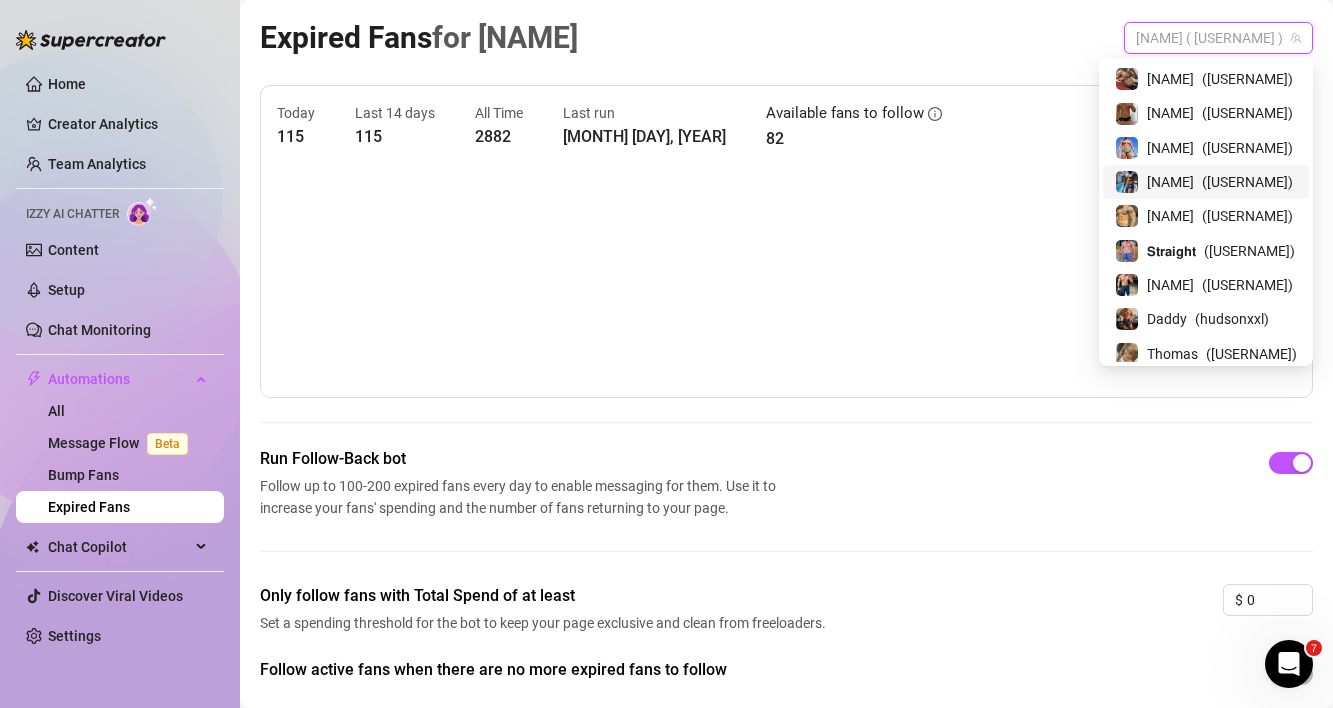 click on "( [USERNAME] )" at bounding box center [1247, 182] 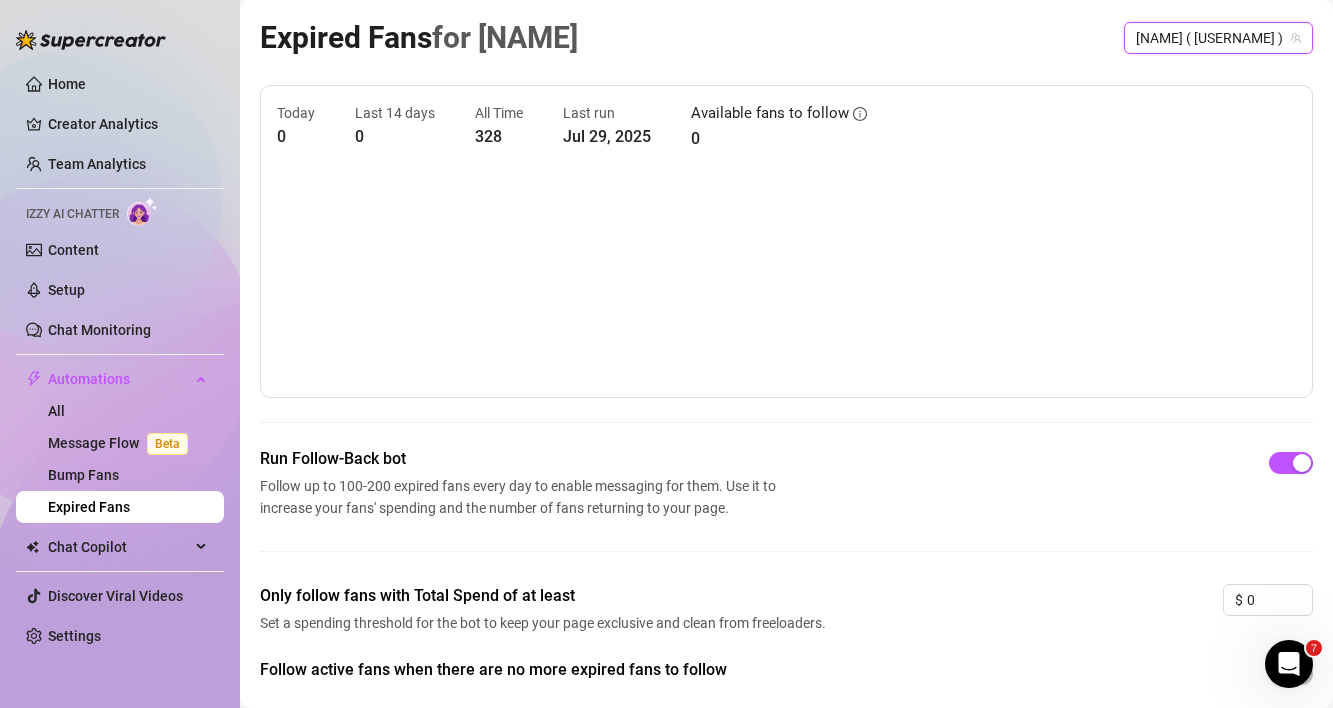 click on "[NAME] ( [USERNAME] )" at bounding box center [1218, 38] 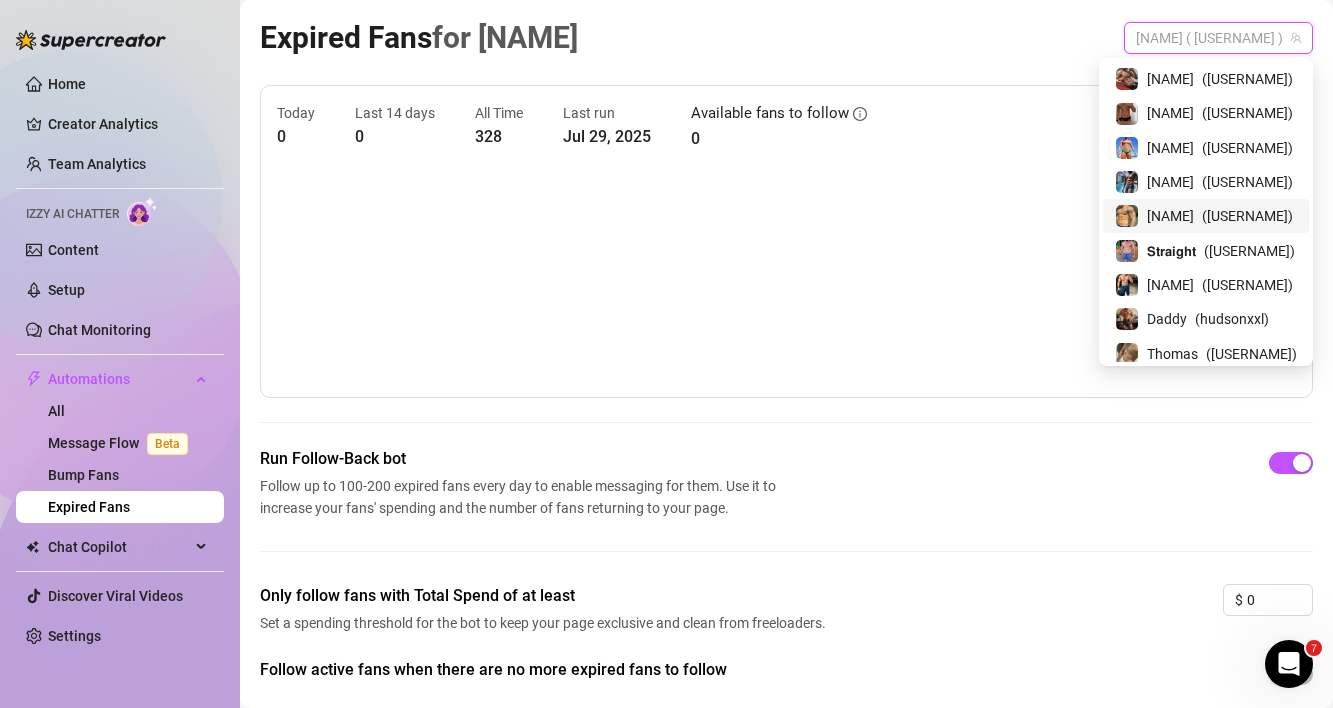 click on "( [USERNAME] )" at bounding box center (1247, 216) 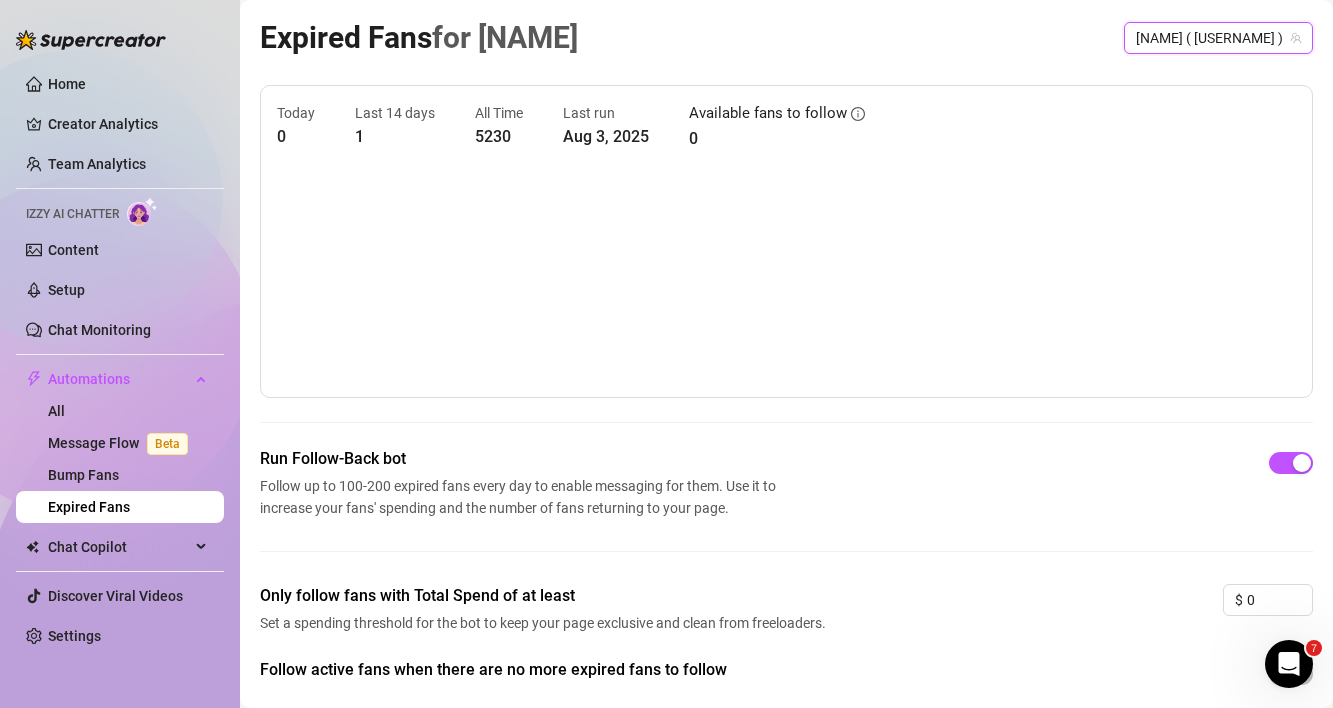 click on "[NAME] ( [USERNAME] )" at bounding box center [1218, 38] 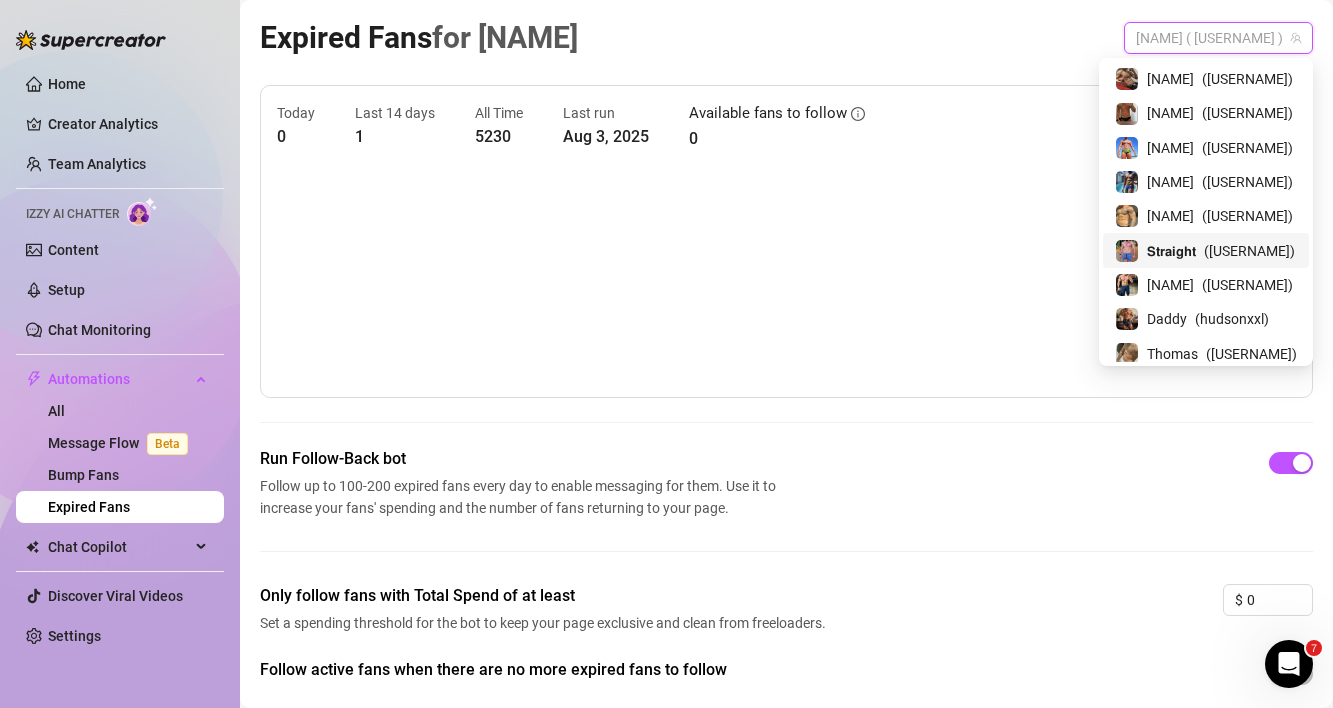 click on "Today 0 Last 14 days 1 All Time 5230 Last run [MONTH] [DAY], [YEAR] Available fans to follow 0" at bounding box center [786, 241] 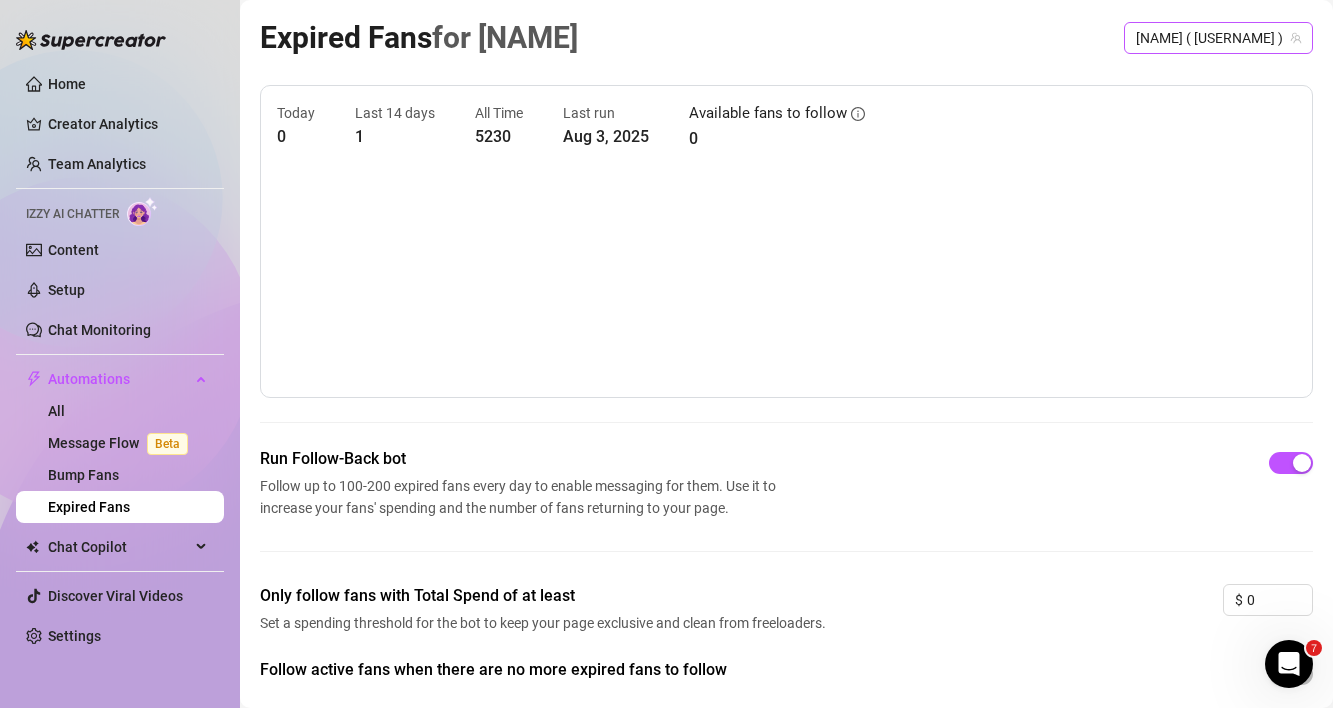 click on "[NAME] ( [USERNAME] )" at bounding box center (1218, 38) 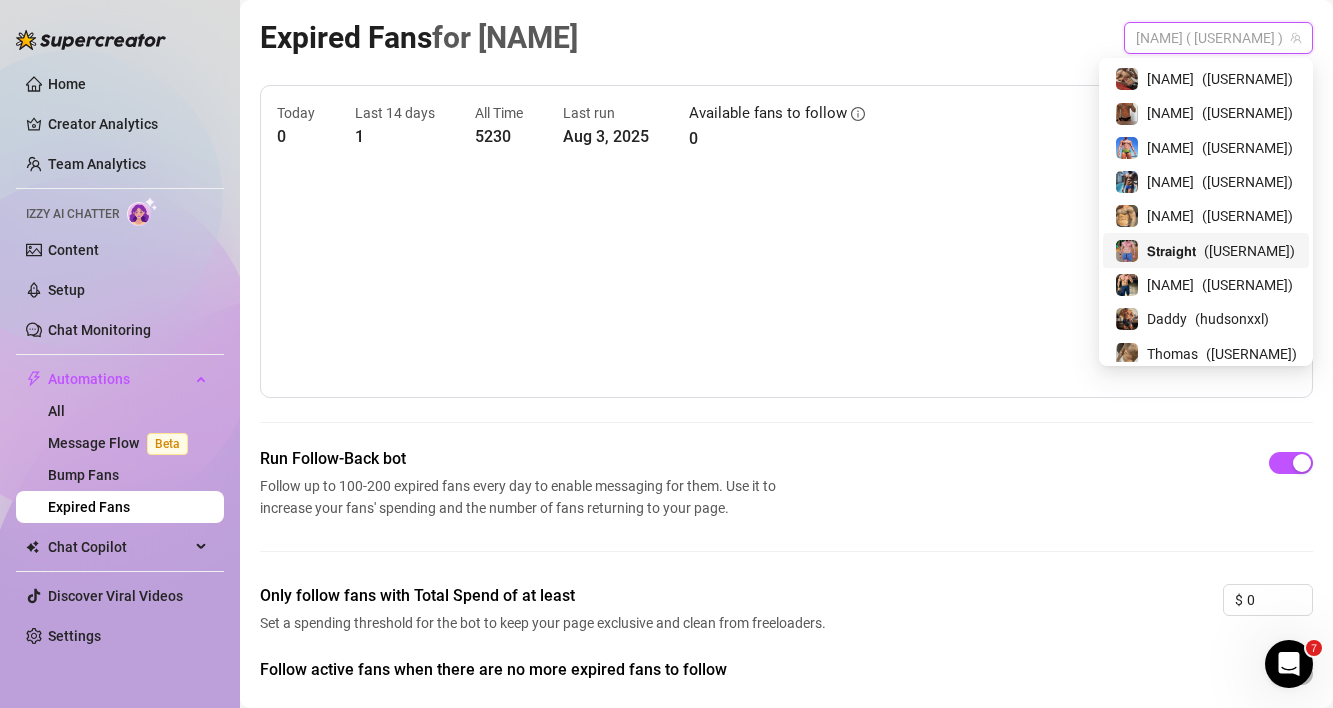 click on "𝗦𝘁𝗿𝗮𝗶𝗴𝗵𝘁" at bounding box center [1171, 251] 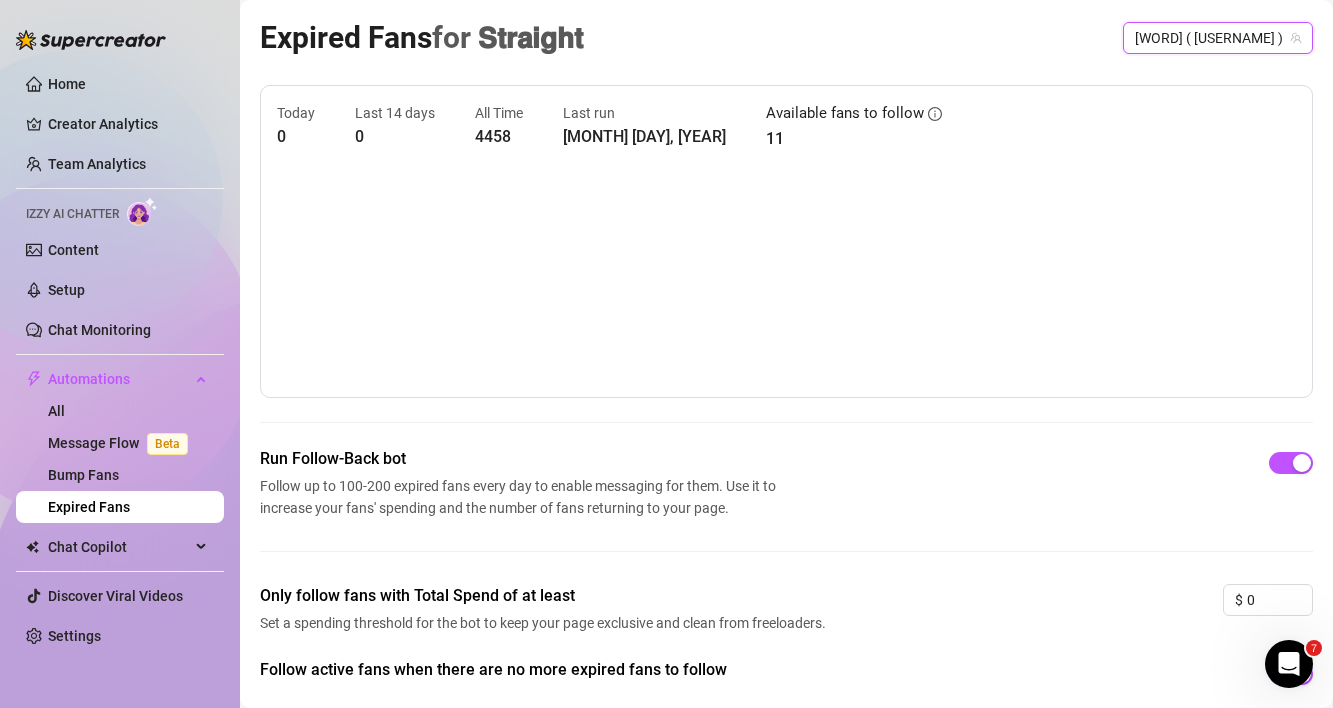 click on "[WORD] ( [USERNAME] )" at bounding box center (1218, 38) 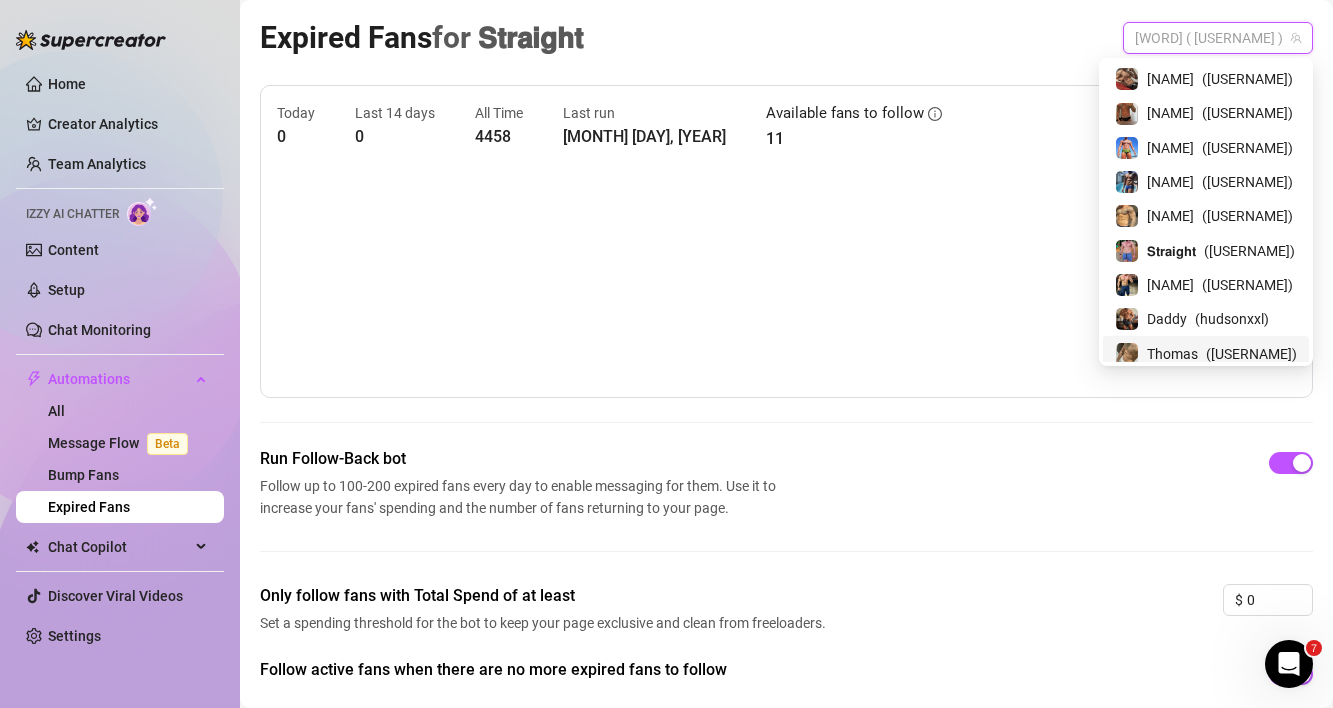 click on "Thomas" at bounding box center (1172, 354) 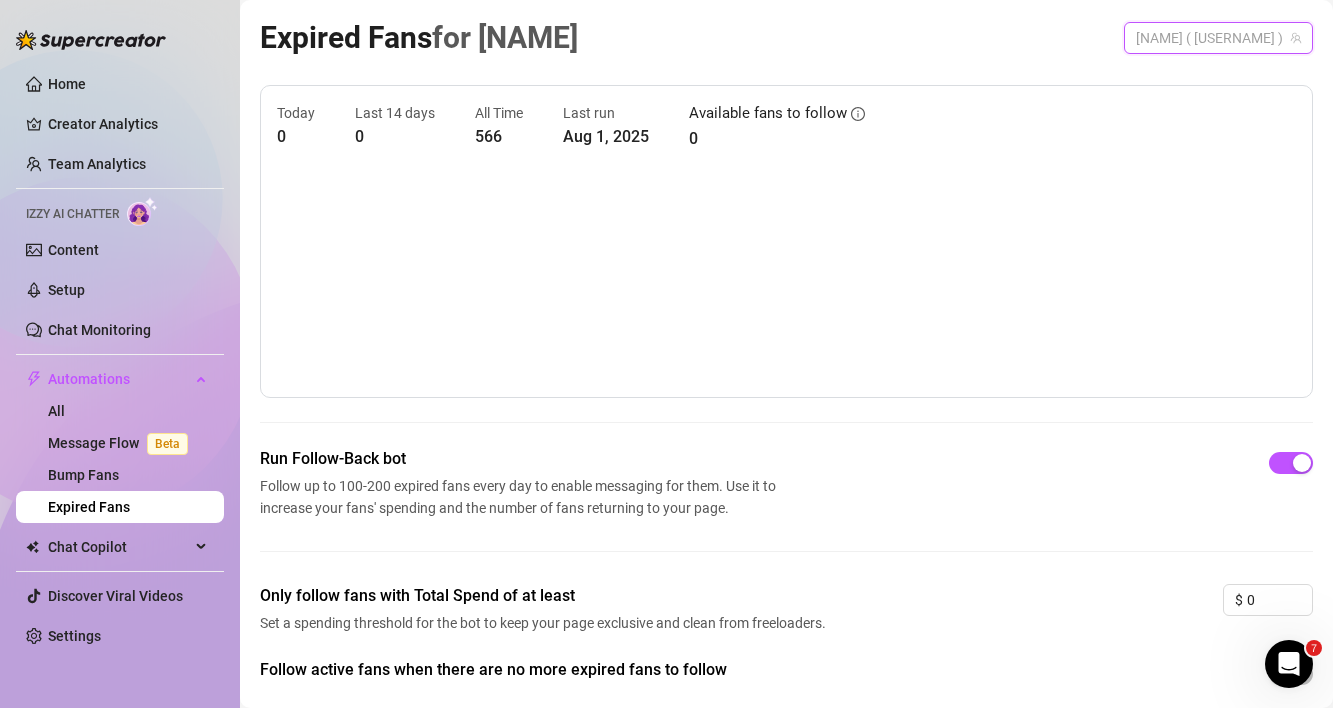 click on "[NAME] ( [USERNAME] )" at bounding box center [1218, 38] 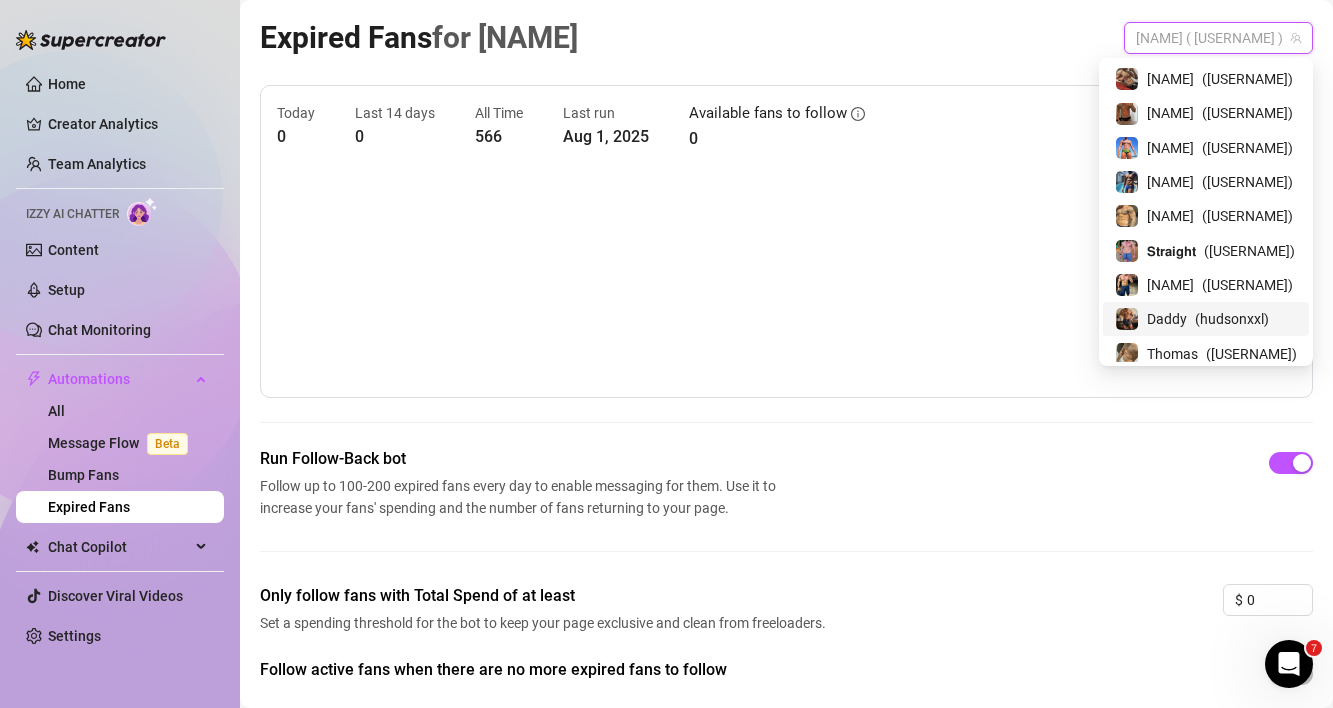 click on "( [USERNAME] )" at bounding box center [1232, 319] 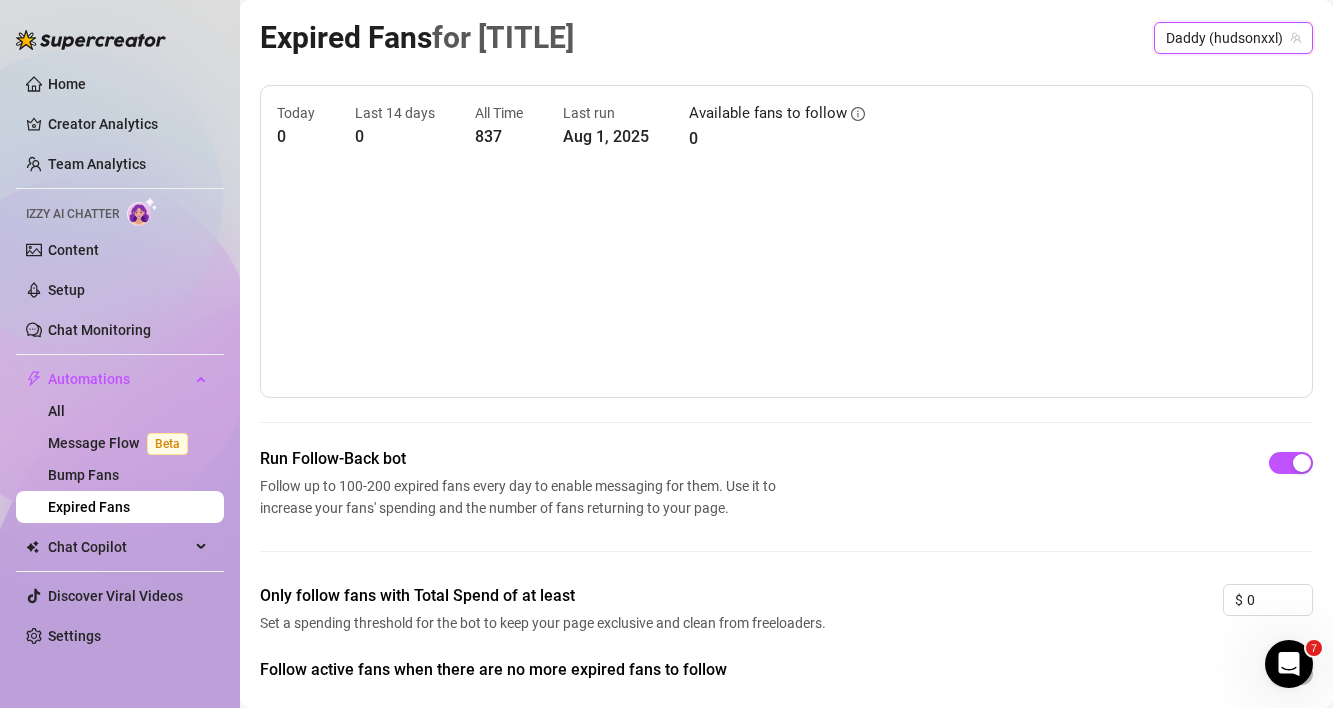 click on "Daddy (hudsonxxl)" at bounding box center (1233, 38) 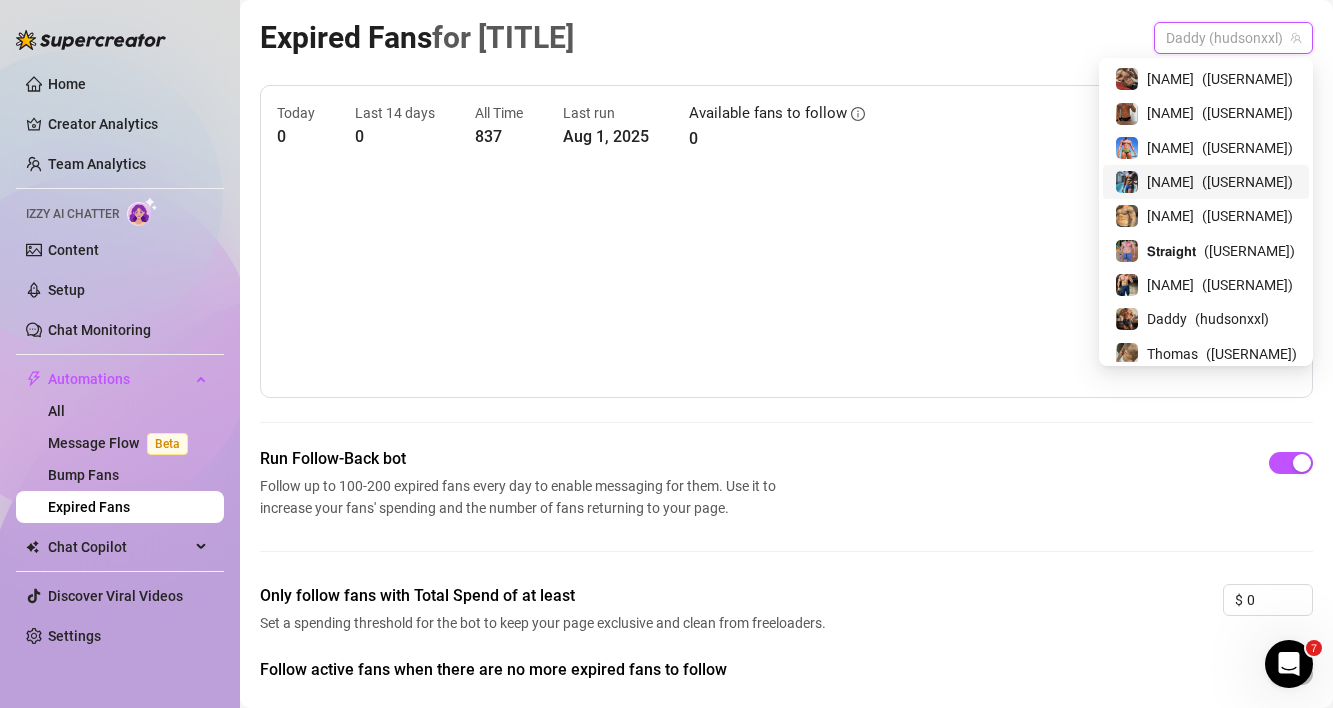 click on "[NAME]   ( [USERNAME] )" at bounding box center [1206, 182] 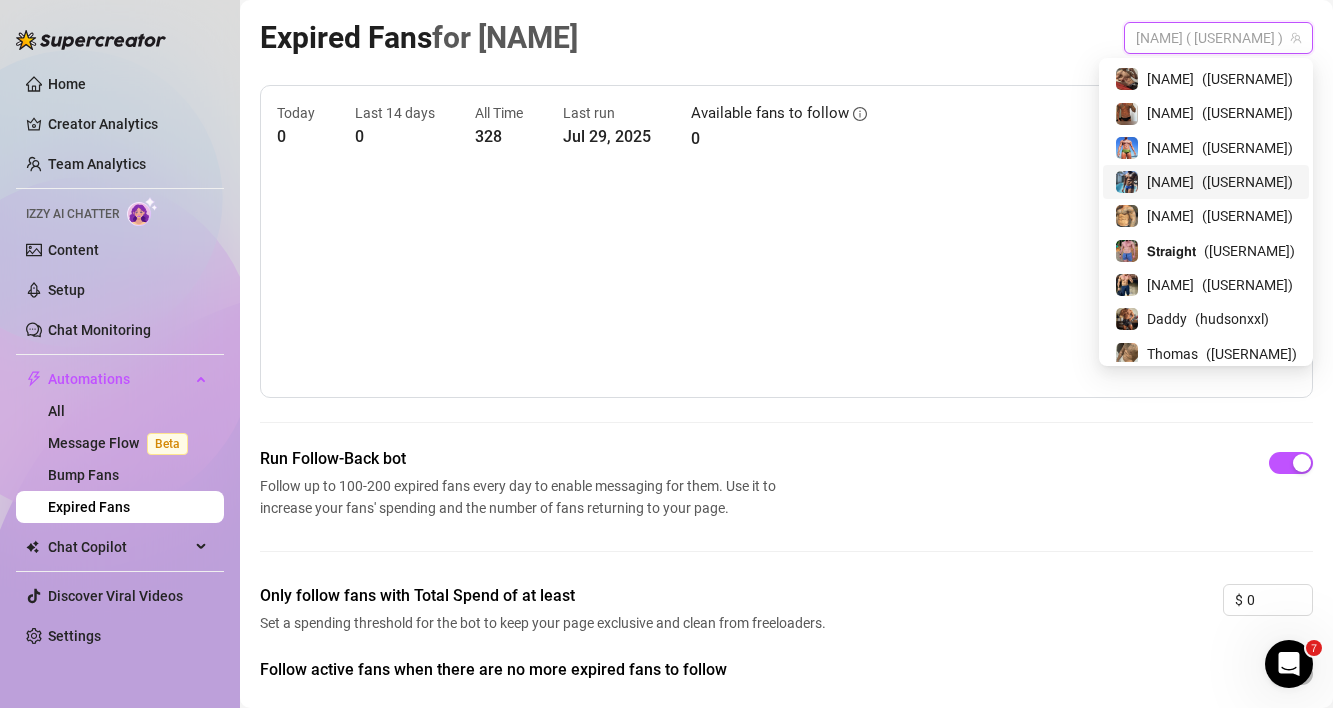 click on "[NAME] ( [USERNAME] )" at bounding box center [1218, 38] 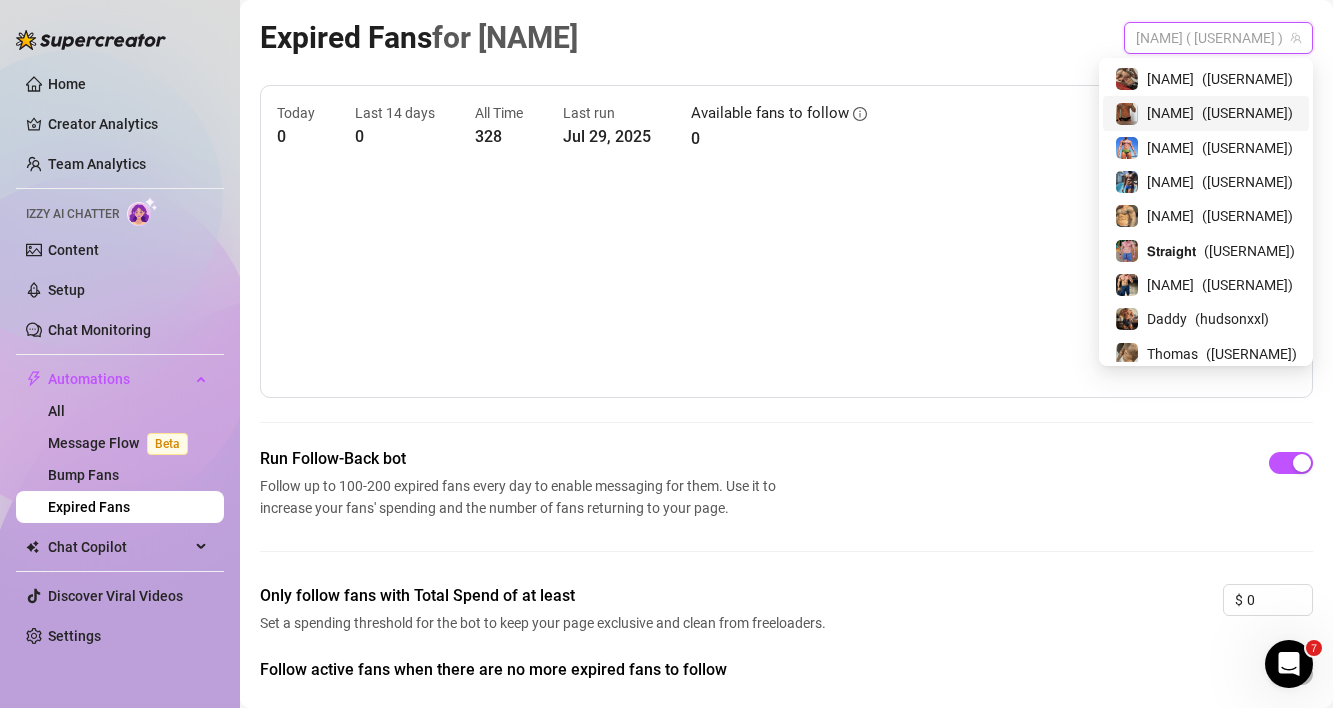click on "[NAME]" at bounding box center (1170, 113) 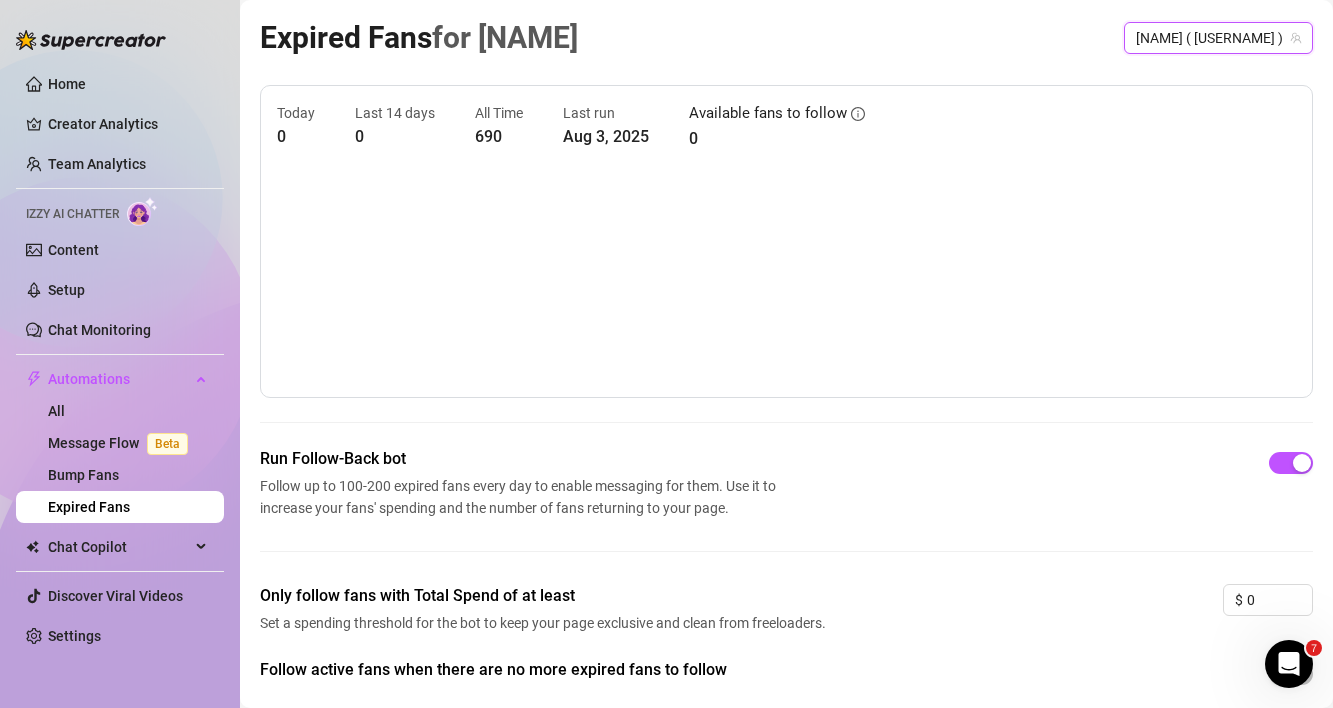 click on "Expired Fans for [NAME] [NAME] ( [USERNAME] ) [NAME] ( [USERNAME] ) Today 0 Last 14 days 0 All Time 690 Last run [MONTH] [DAY], [YEAR] Available fans to follow 0 Run Follow-Back bot Follow up to 100-200 expired fans every day to enable messaging for them. Use it to increase your fans' spending and the number of fans returning to your page. Only follow fans with Total Spend of at least Set a spending threshold for the bot to keep your page exclusive and clean from freeloaders. $ 0 Follow active fans when there are no more expired fans to follow" at bounding box center (786, 407) 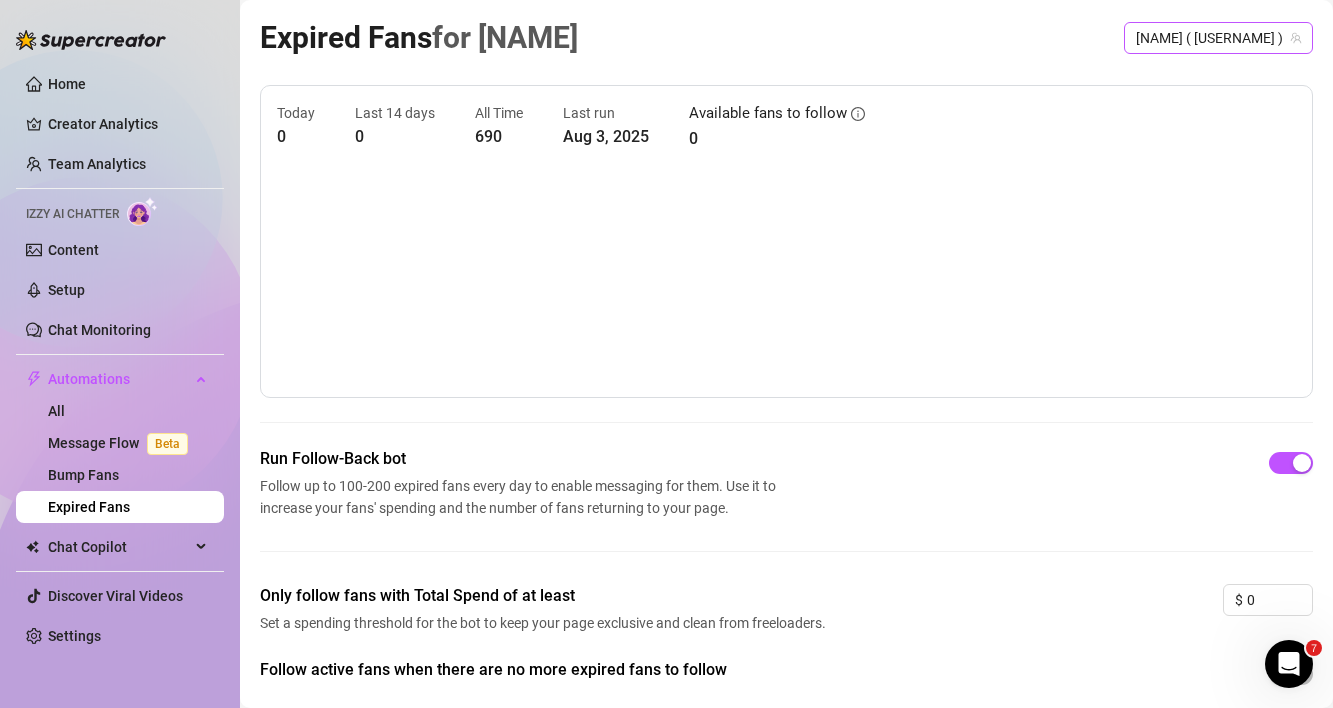 click on "[NAME] ( [USERNAME] )" at bounding box center [1218, 38] 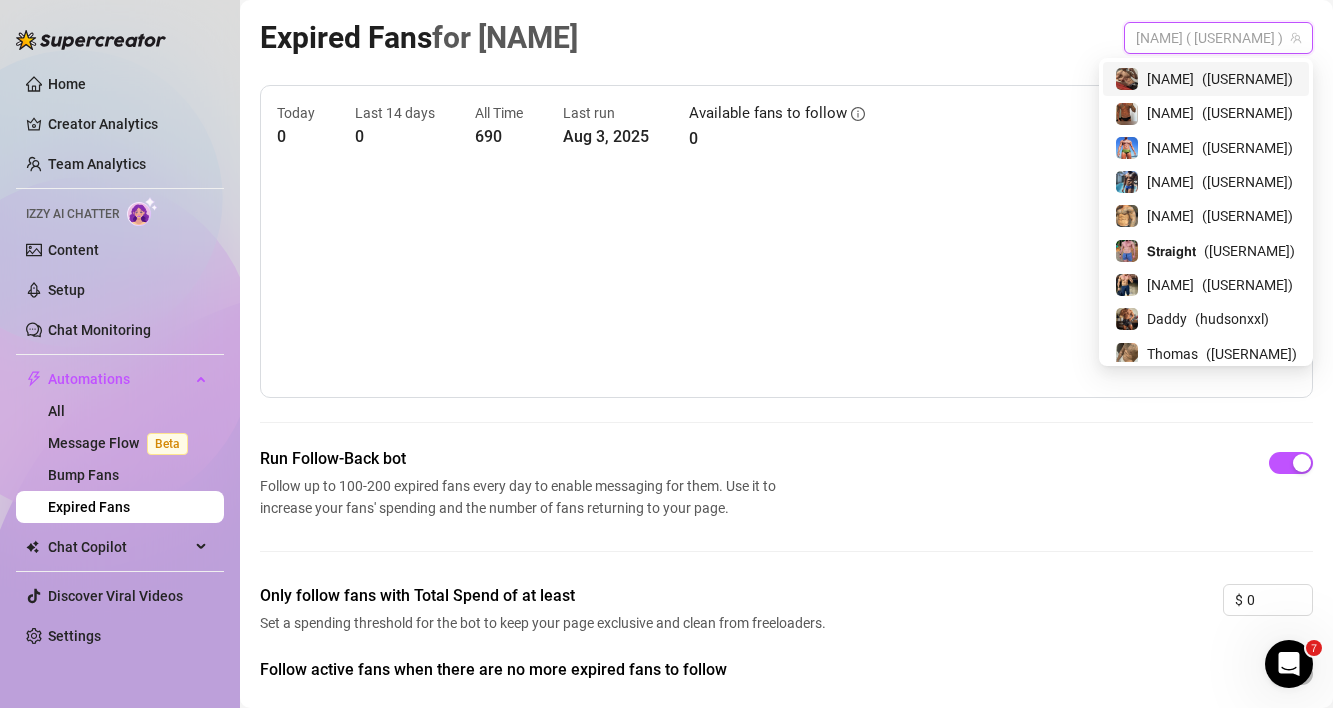 click on "( [USERNAME] )" at bounding box center [1247, 79] 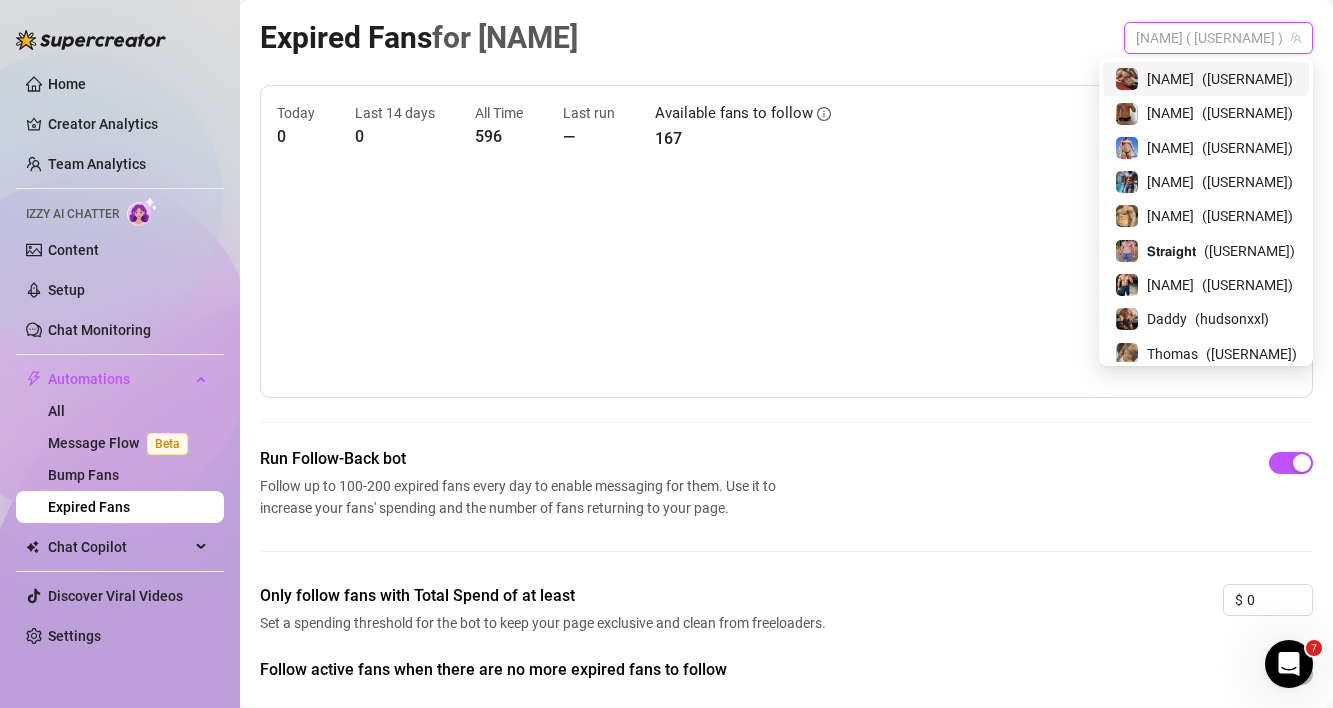 click on "[NAME] ( [USERNAME] )" at bounding box center [1218, 38] 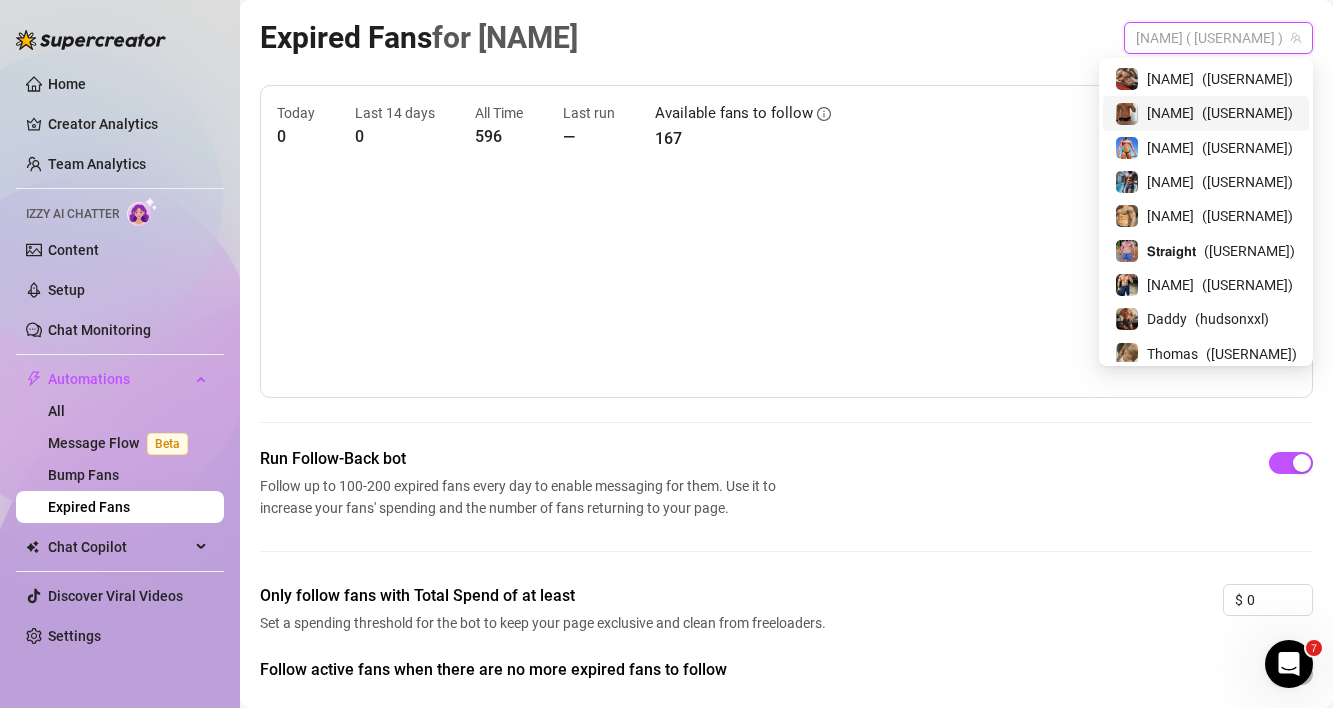 click on "[NAME]   ( [USERNAME] )" at bounding box center [1206, 113] 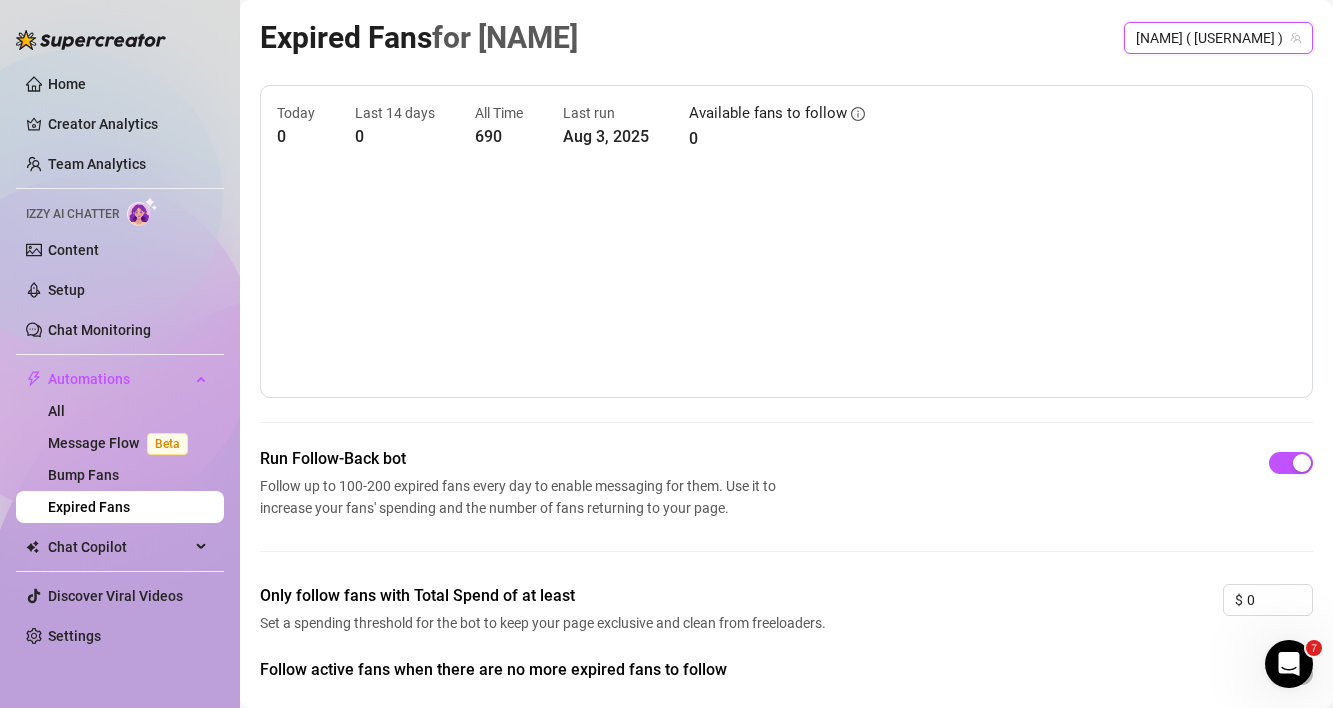 click on "[NAME] ( [USERNAME] )" at bounding box center (1218, 38) 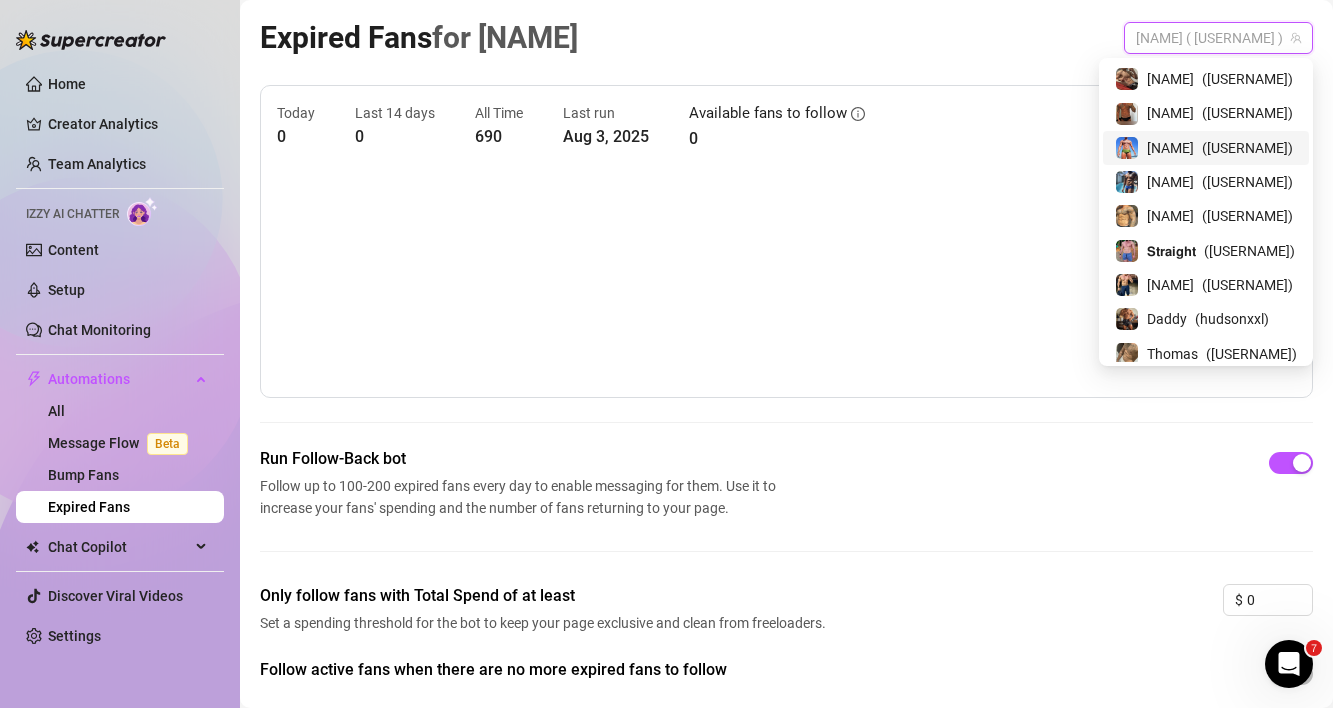 click on "[NAME]   ( [USERNAME] )" at bounding box center (1206, 148) 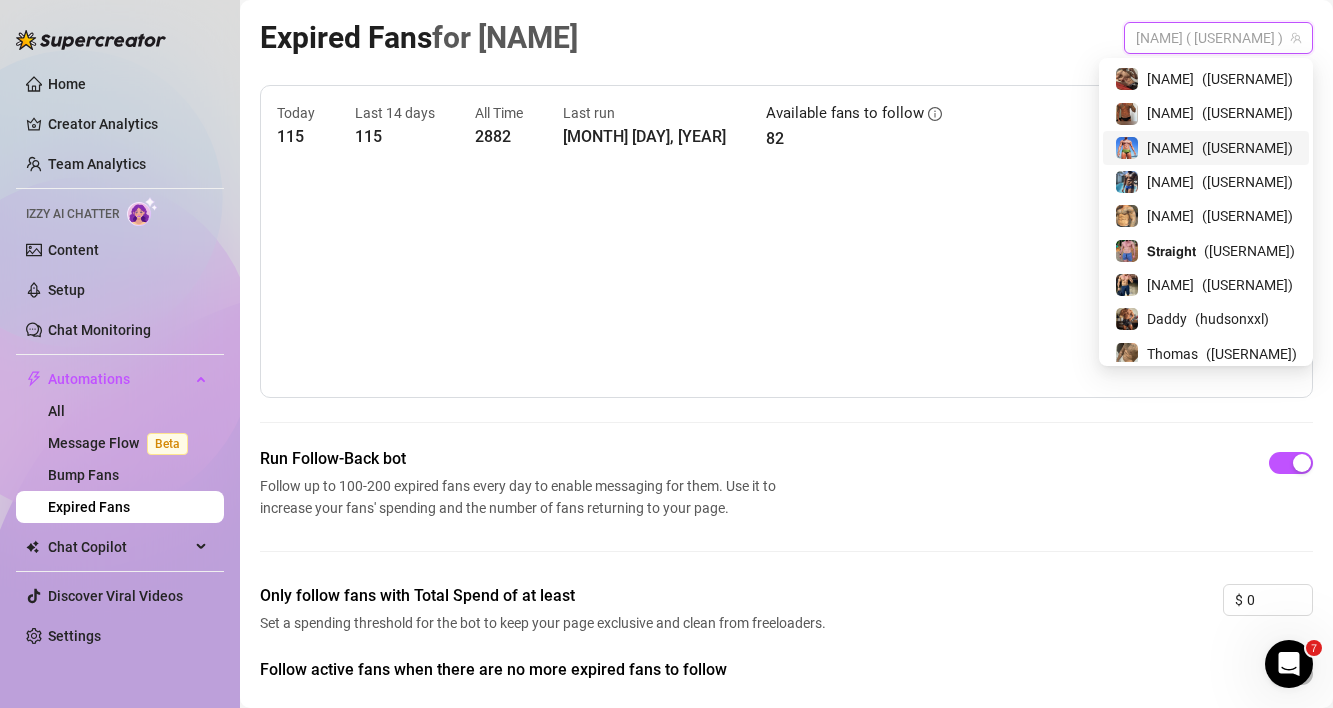 click on "[NAME] ( [USERNAME] )" at bounding box center [1218, 38] 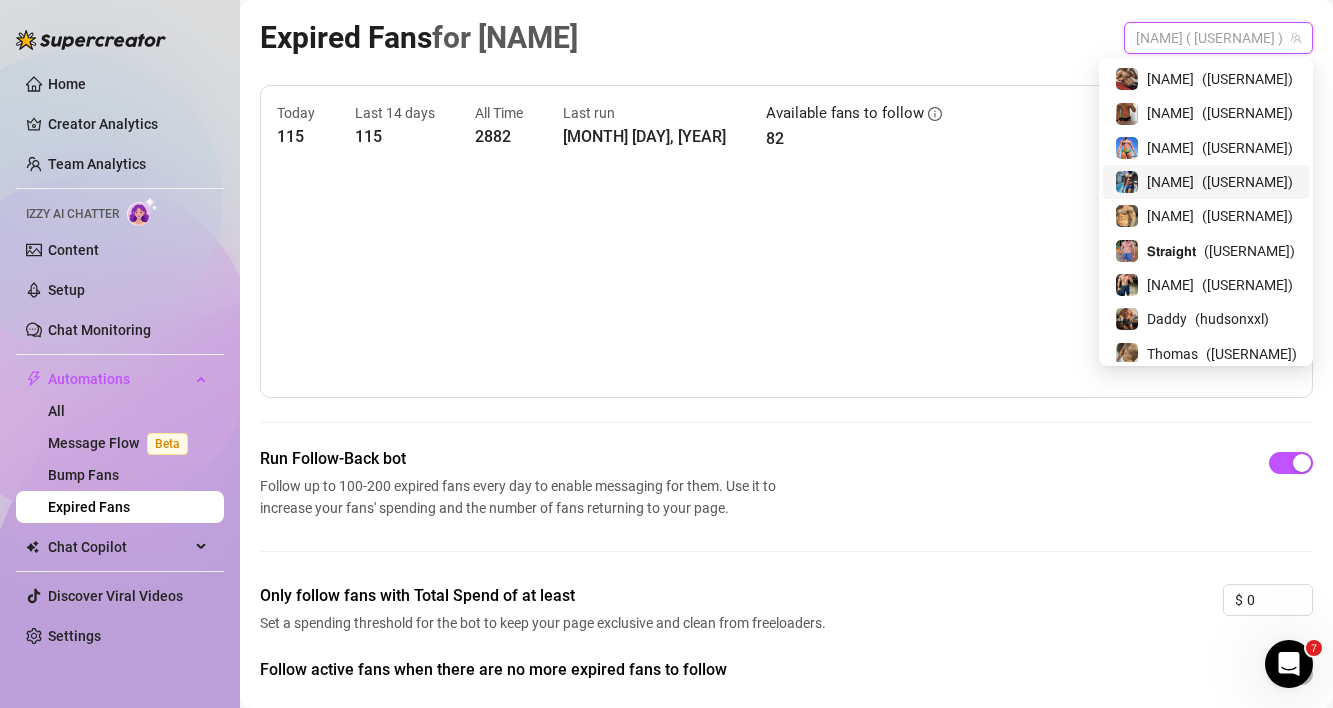 click on "[NAME]" at bounding box center [1170, 182] 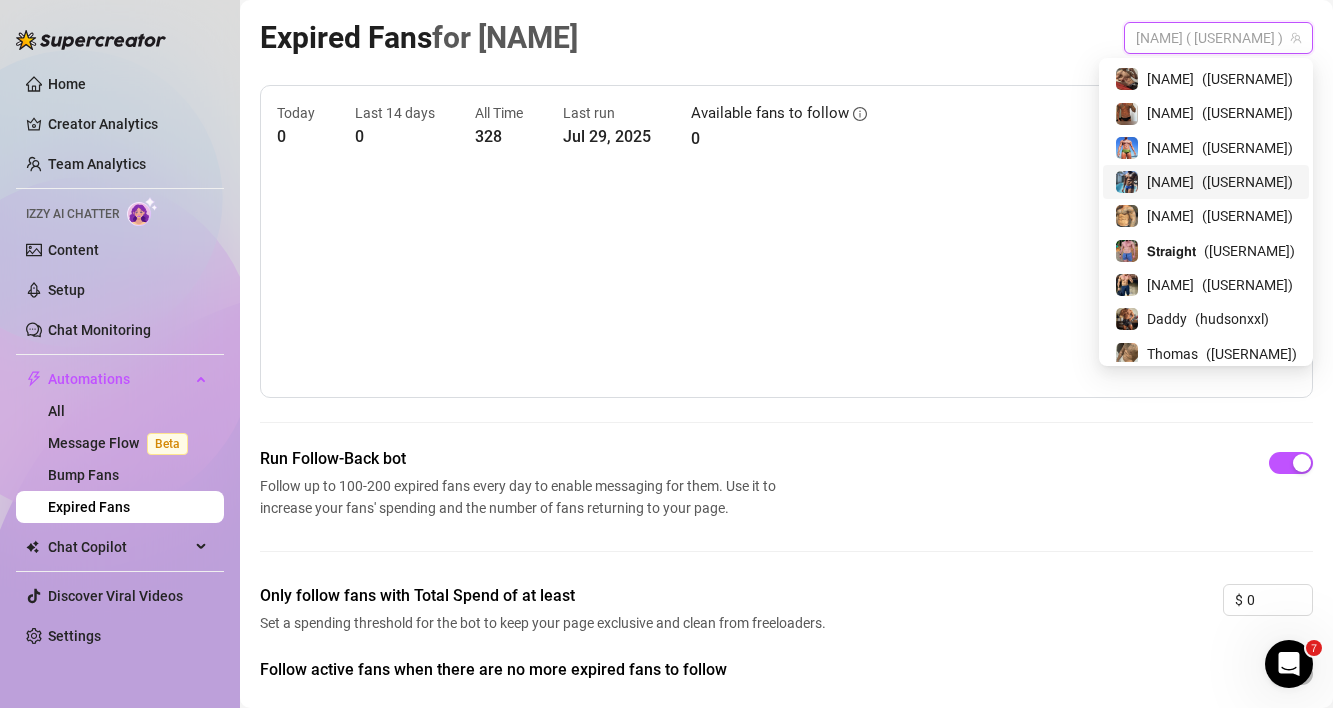 click on "[NAME] ( [USERNAME] )" at bounding box center (1218, 38) 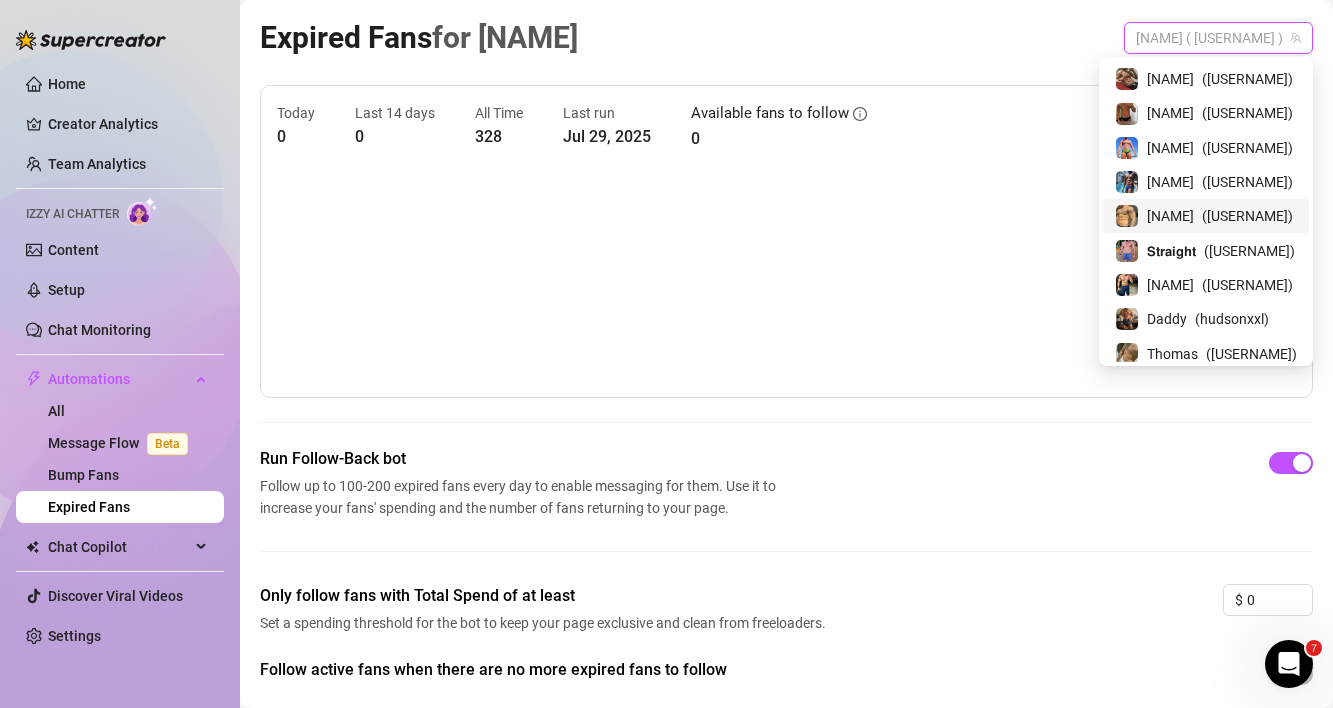 click on "( [USERNAME] )" at bounding box center (1247, 216) 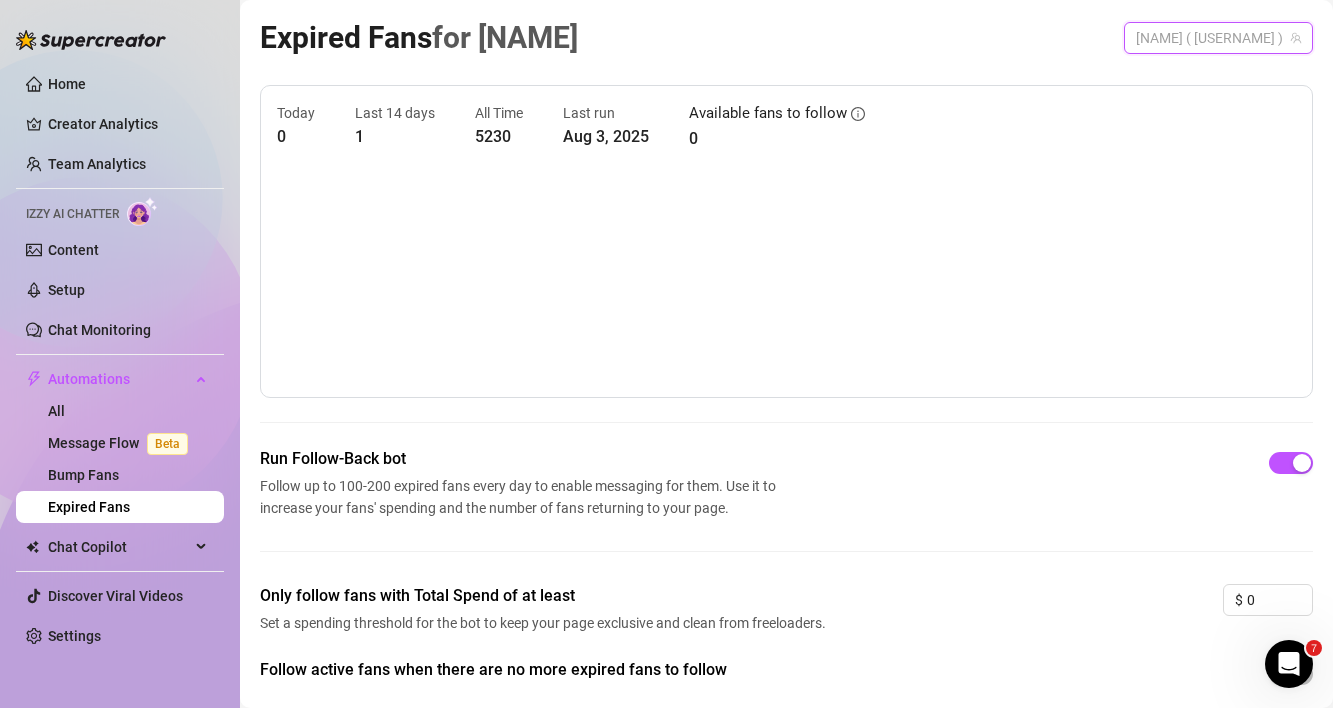 click on "[NAME] ( [USERNAME] )" at bounding box center [1218, 38] 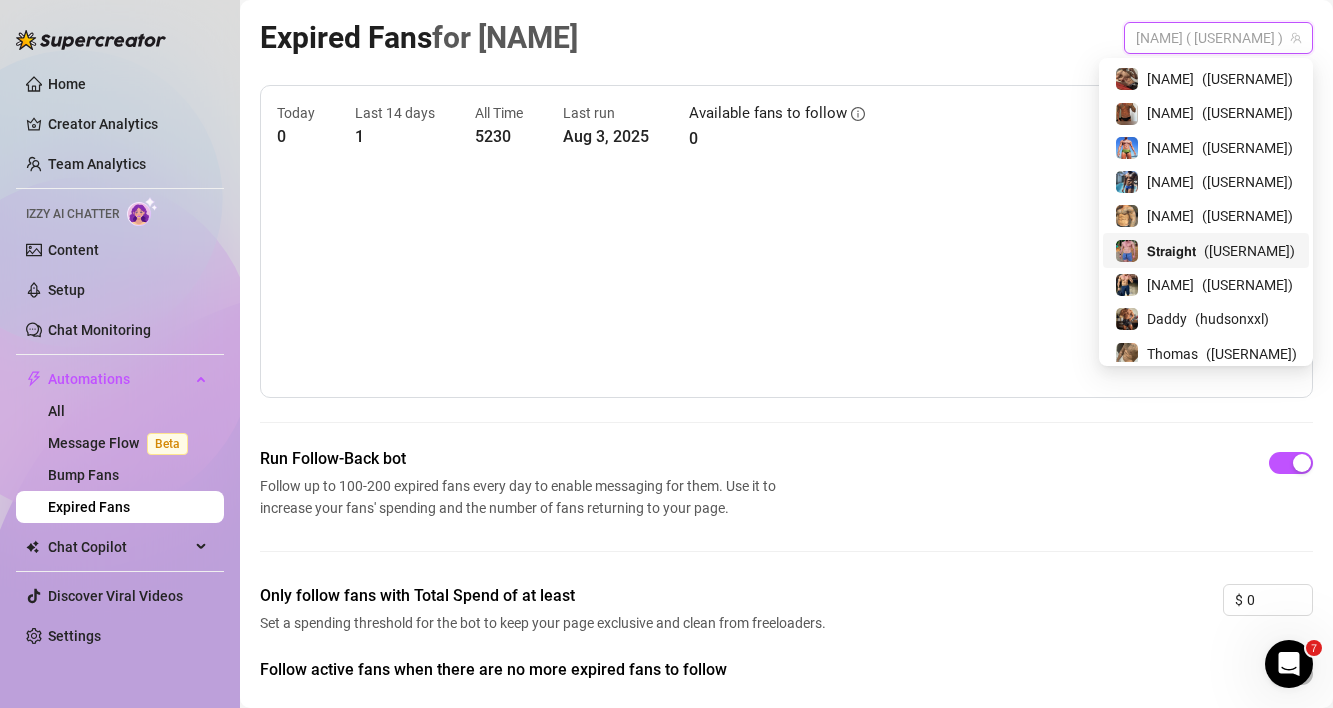 click on "𝗦𝘁𝗿𝗮𝗶𝗴𝗵𝘁" at bounding box center [1171, 251] 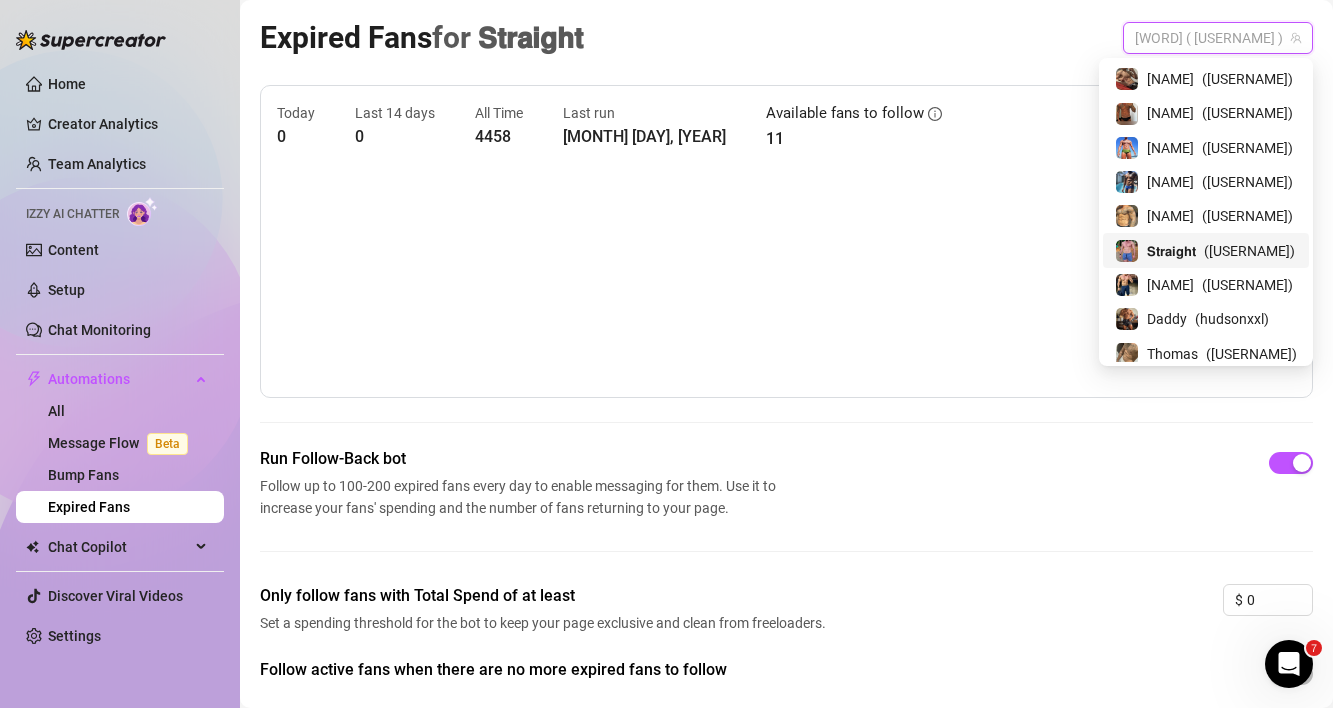 click on "[WORD] ( [USERNAME] )" at bounding box center [1218, 38] 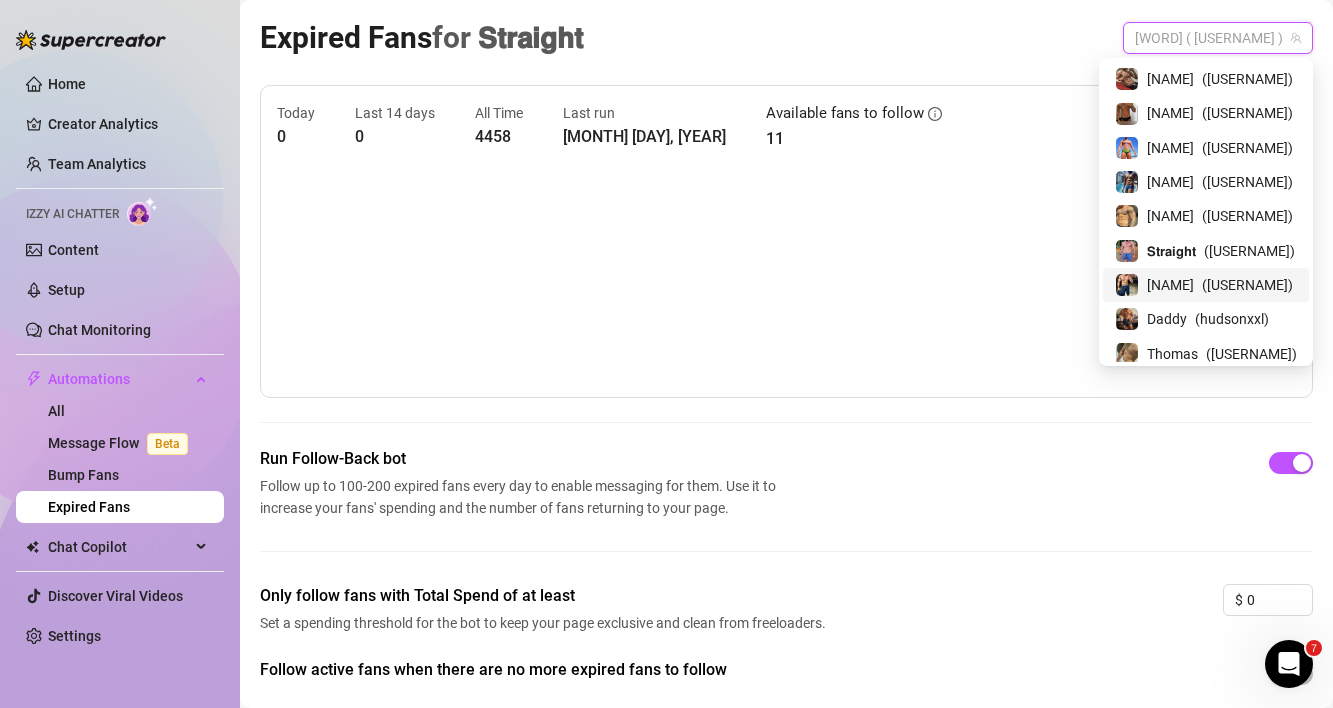 click on "( [USERNAME] )" at bounding box center (1247, 285) 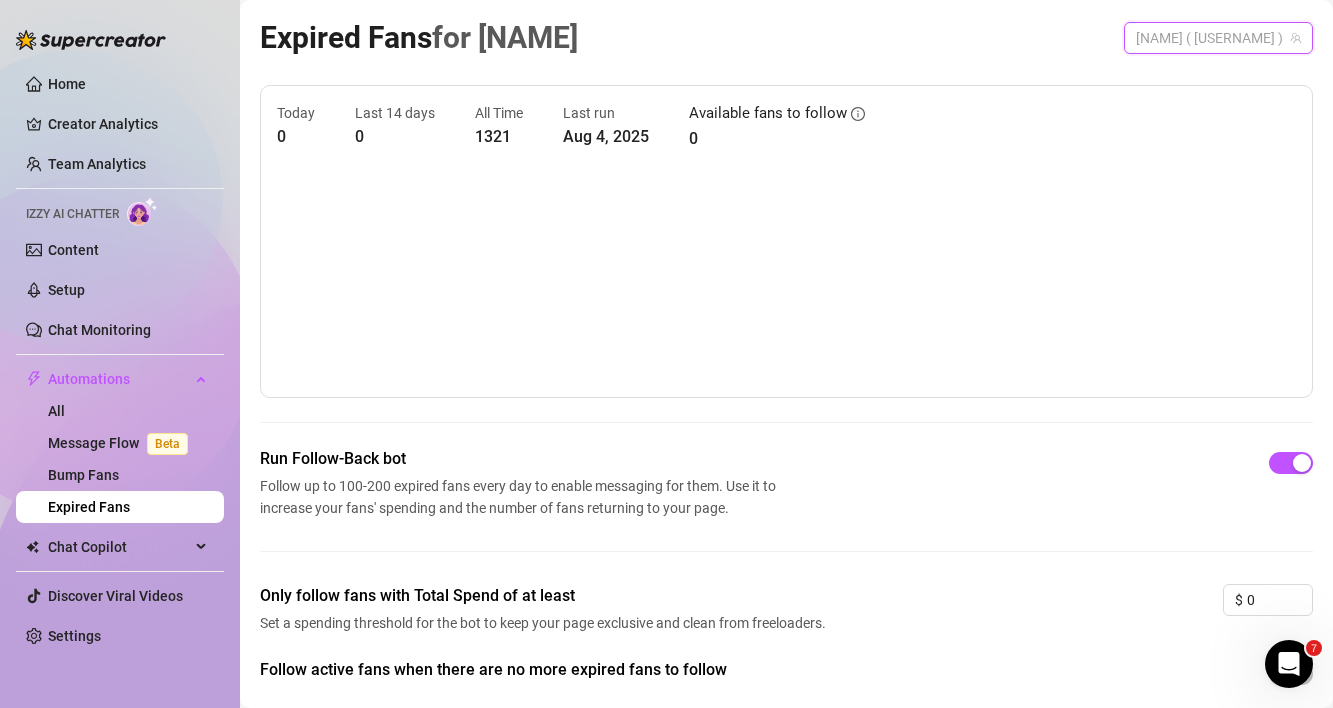 click on "[NAME] ( [USERNAME] )" at bounding box center (1218, 38) 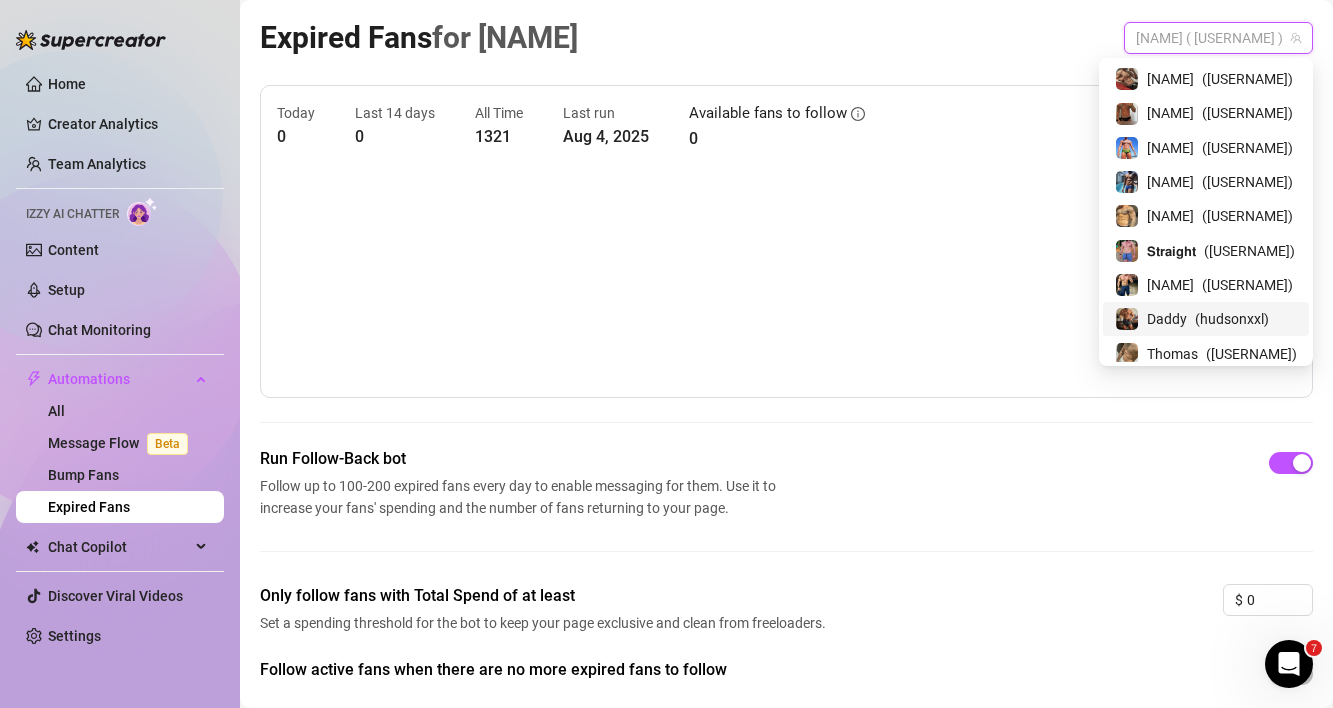 click on "[TITLE]   ( [USERNAME] )" at bounding box center [1206, 319] 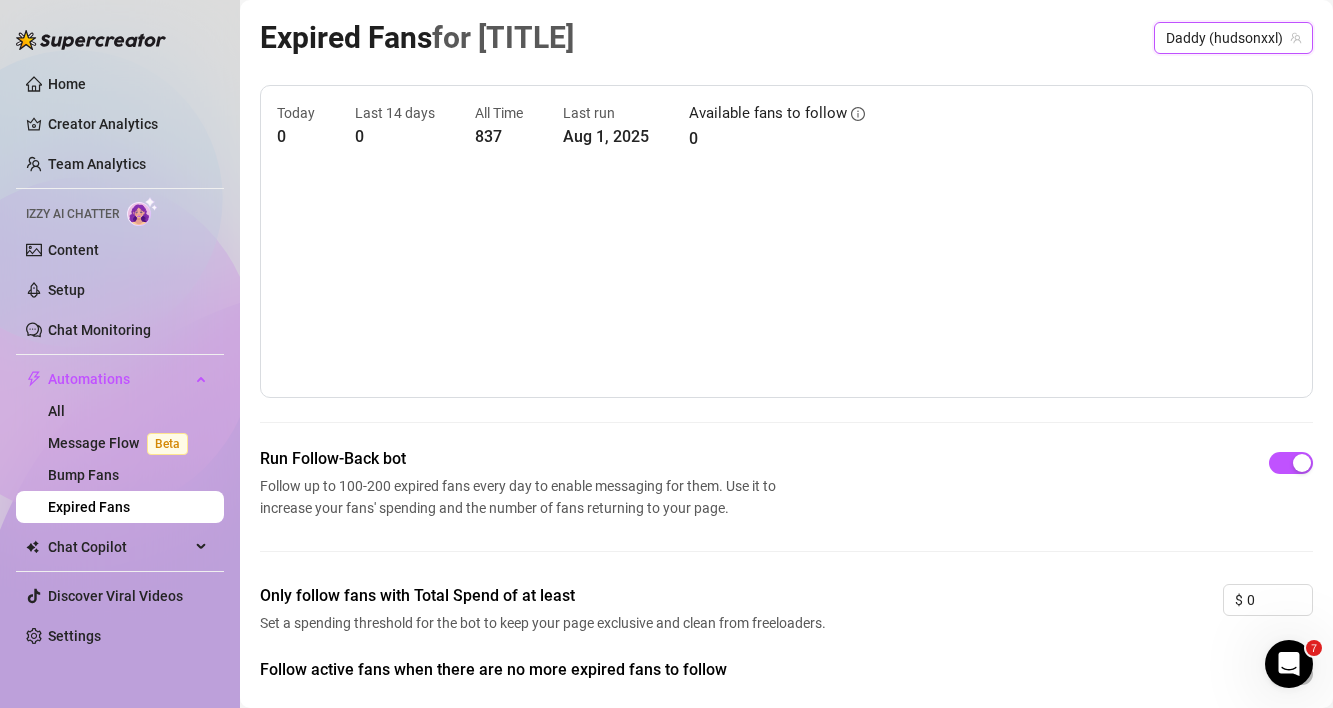 click on "Daddy (hudsonxxl)" at bounding box center [1233, 38] 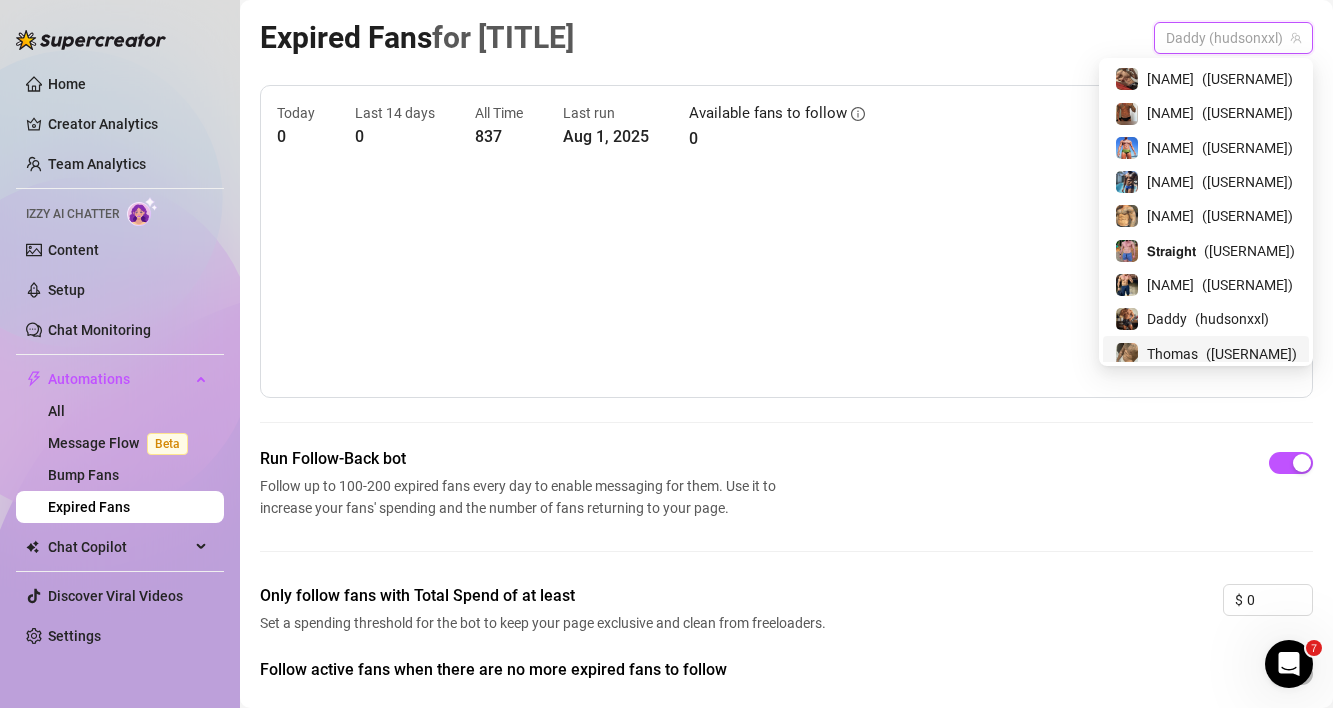 click on "Thomas" at bounding box center [1172, 354] 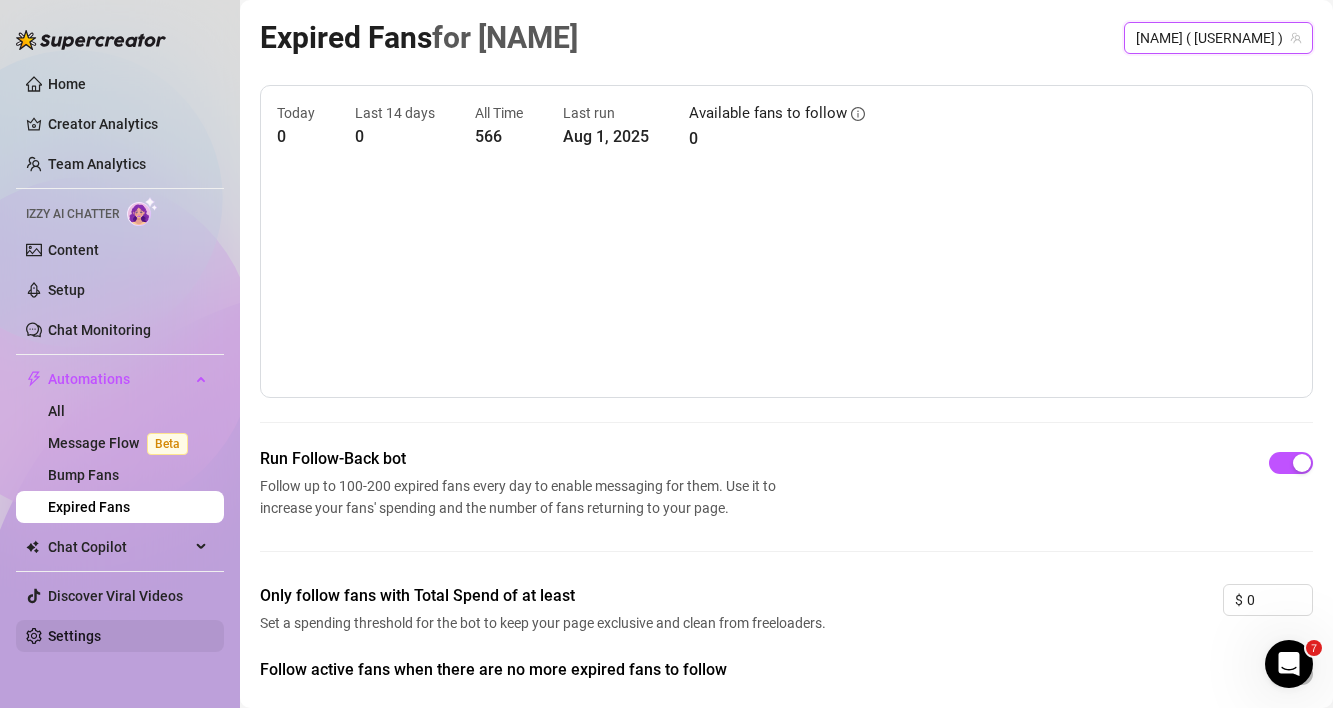 click on "Settings" at bounding box center [74, 636] 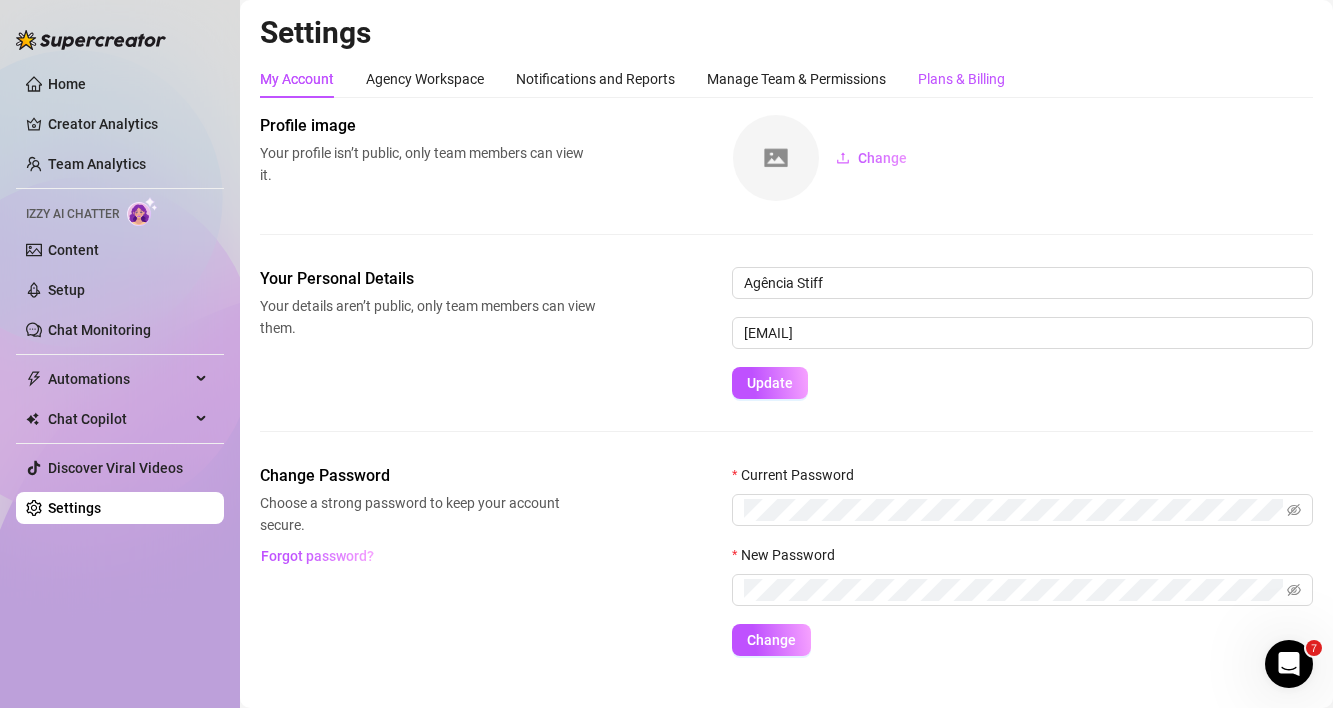 click on "Plans & Billing" at bounding box center [961, 79] 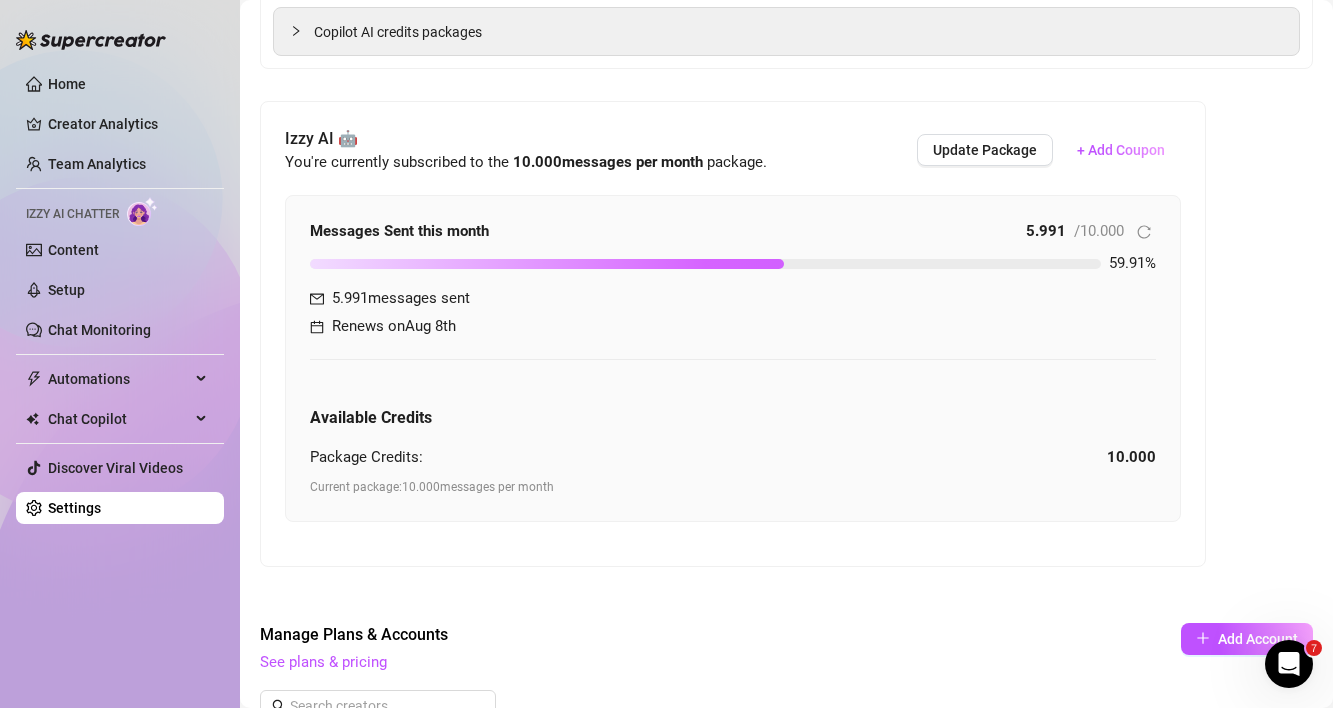 scroll, scrollTop: 419, scrollLeft: 0, axis: vertical 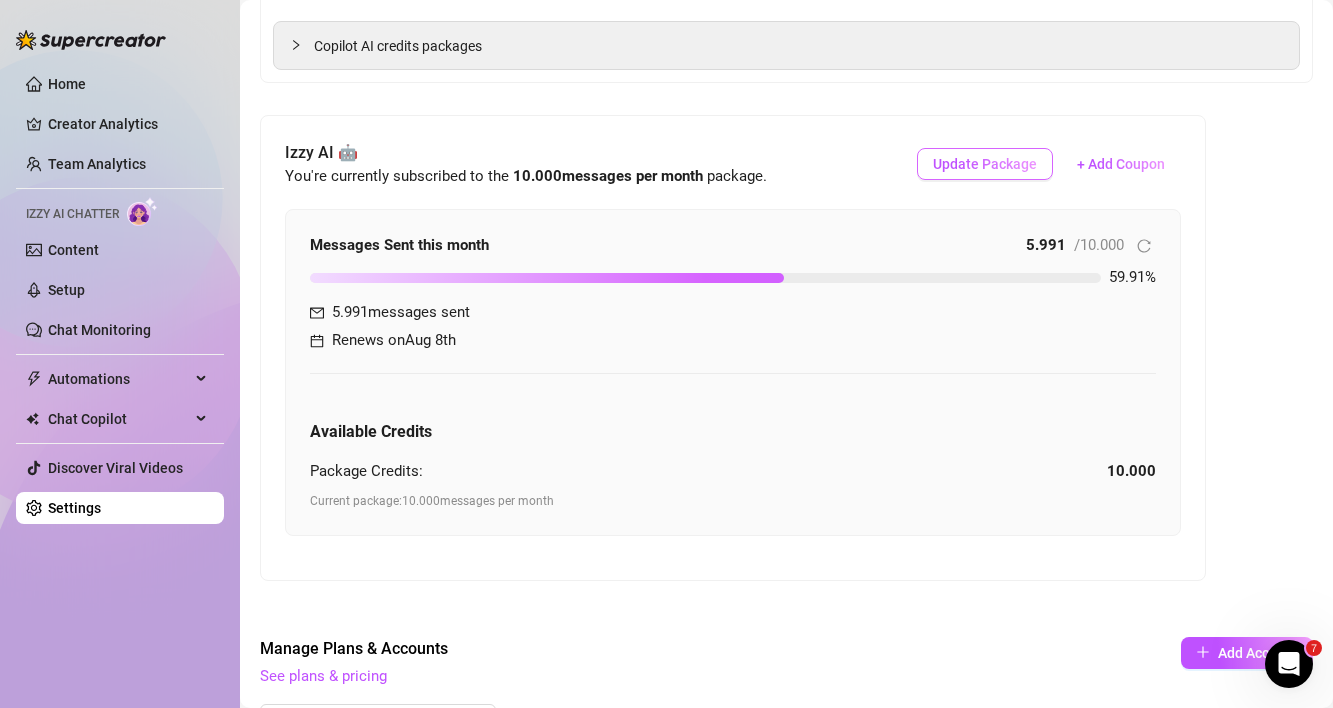 click on "Update Package" at bounding box center [985, 164] 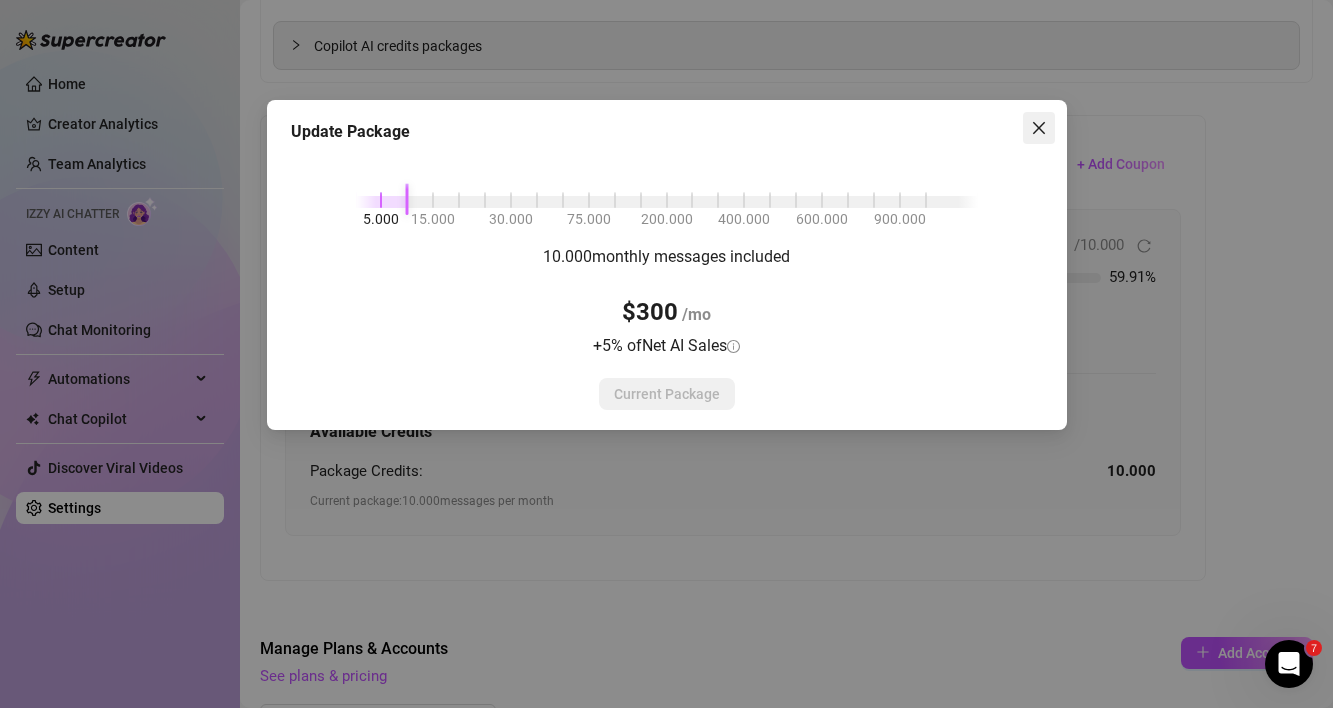 click 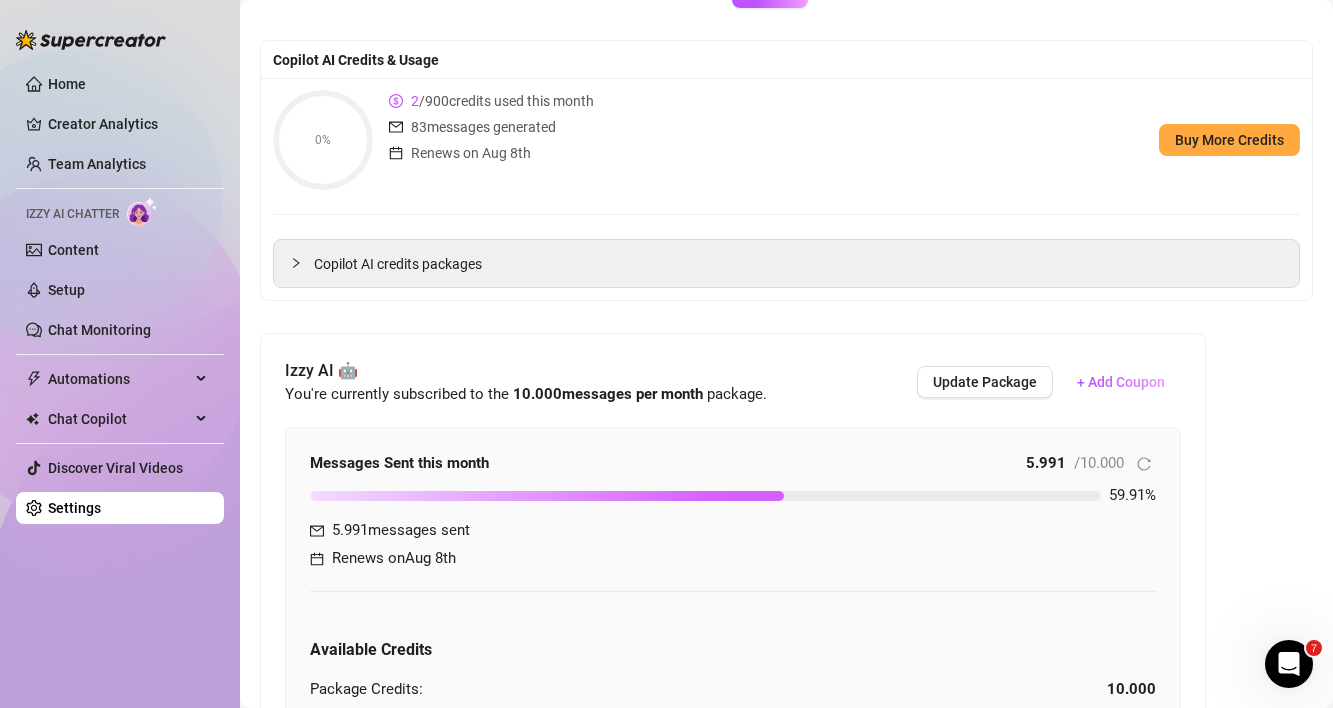 scroll, scrollTop: 210, scrollLeft: 0, axis: vertical 